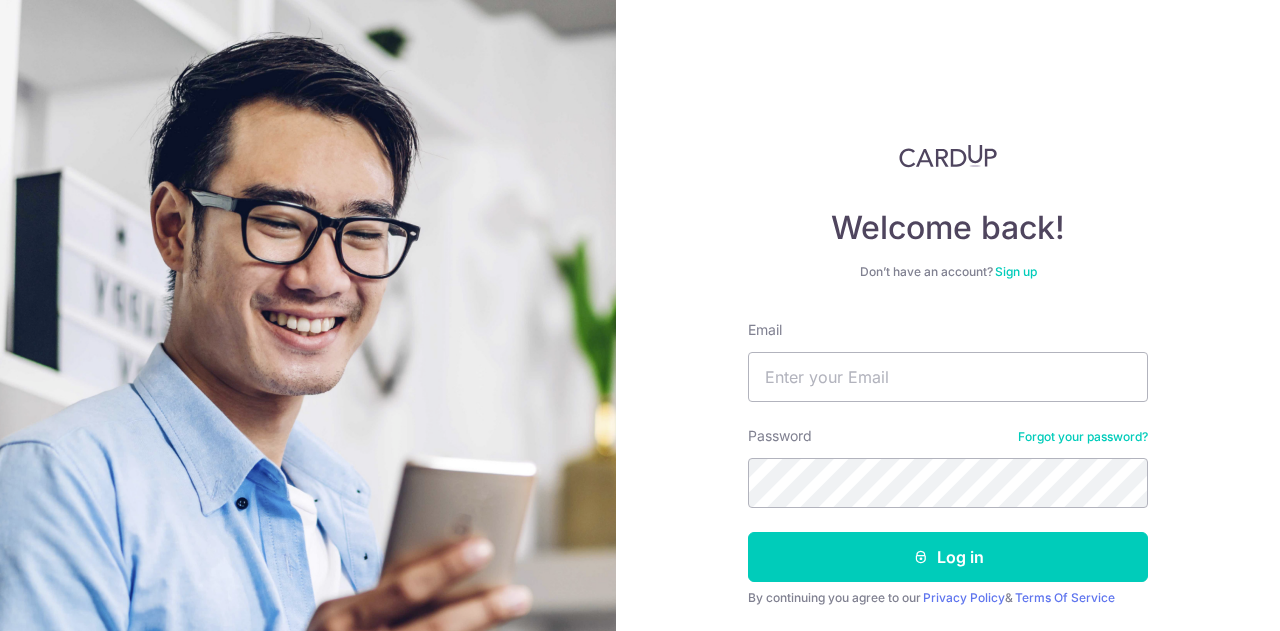 scroll, scrollTop: 0, scrollLeft: 0, axis: both 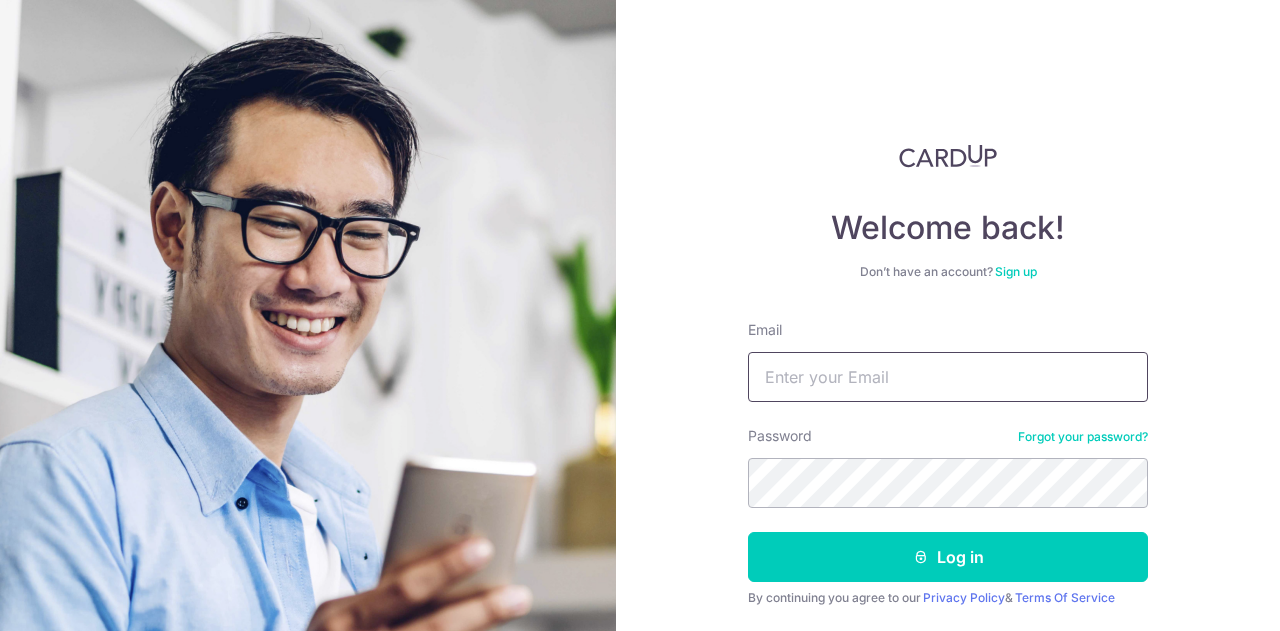 click on "Email" at bounding box center (948, 377) 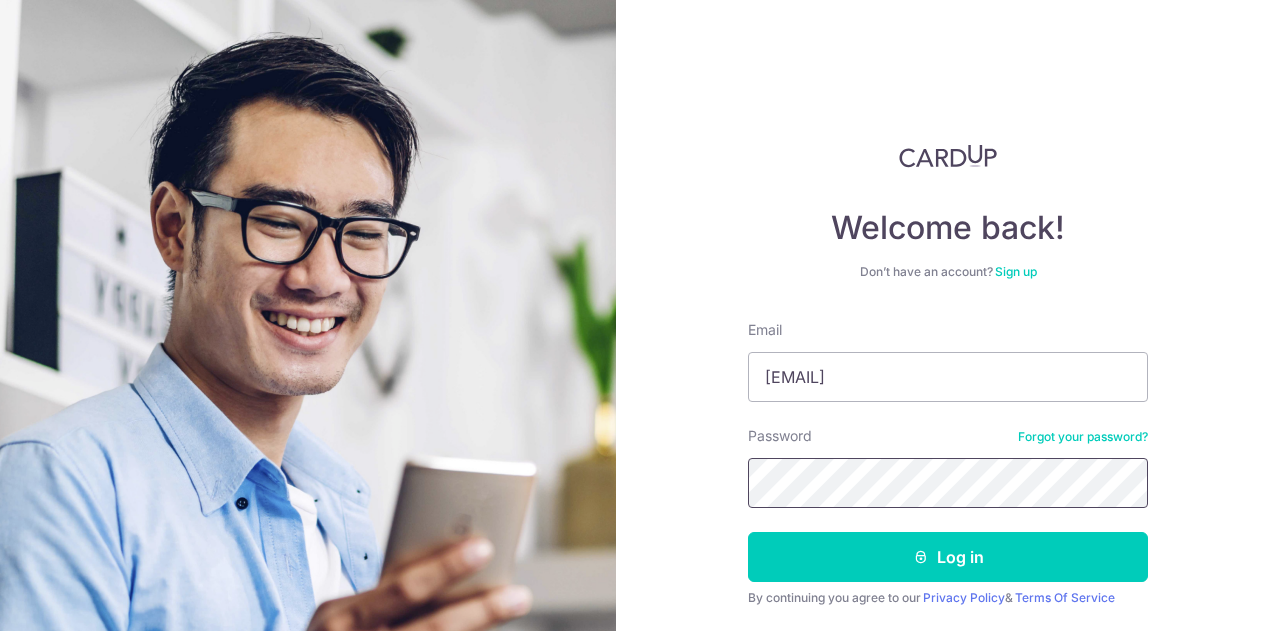 click on "Log in" at bounding box center [948, 557] 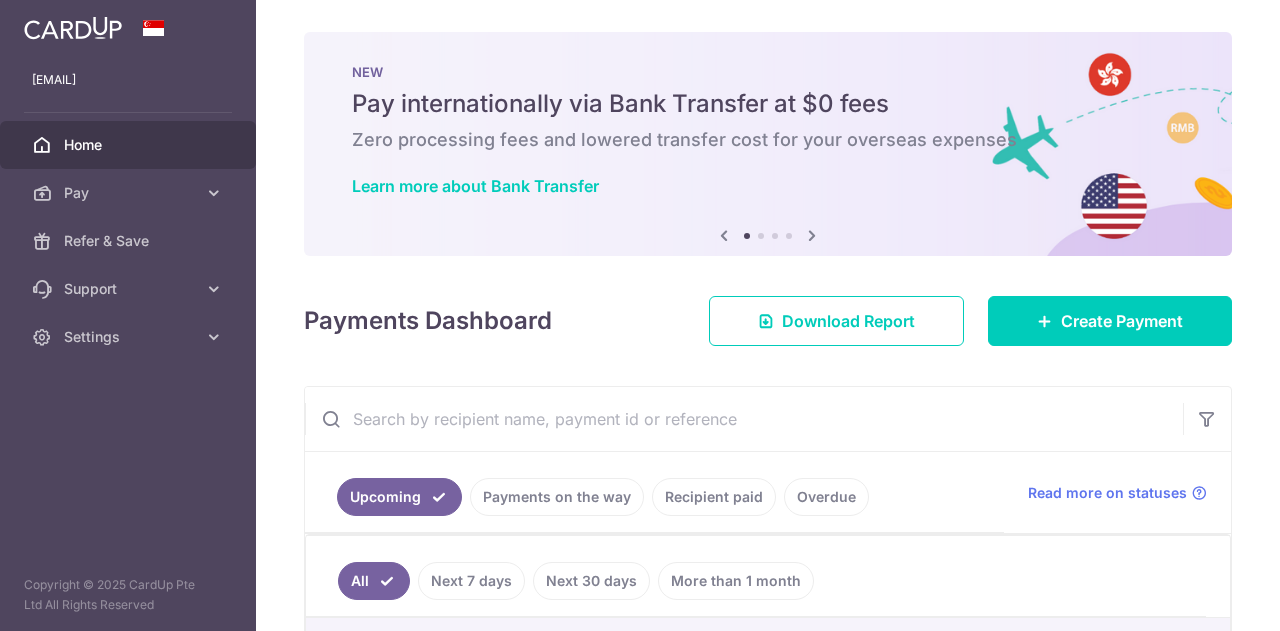 scroll, scrollTop: 0, scrollLeft: 0, axis: both 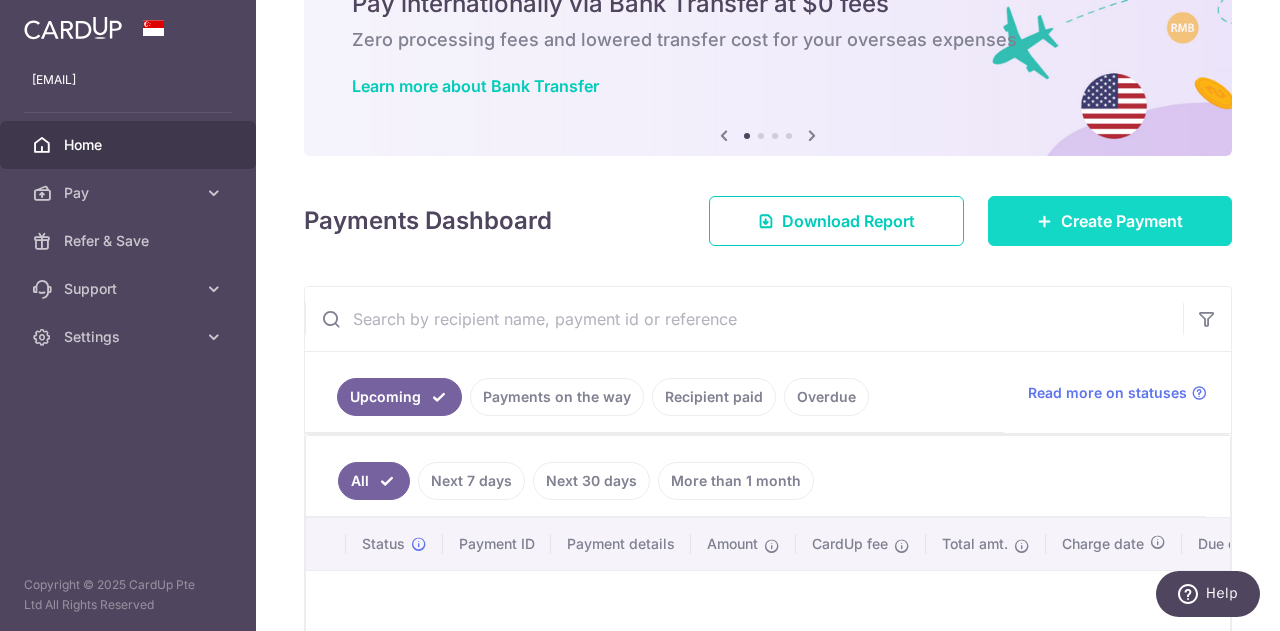 click on "Create Payment" at bounding box center (1110, 221) 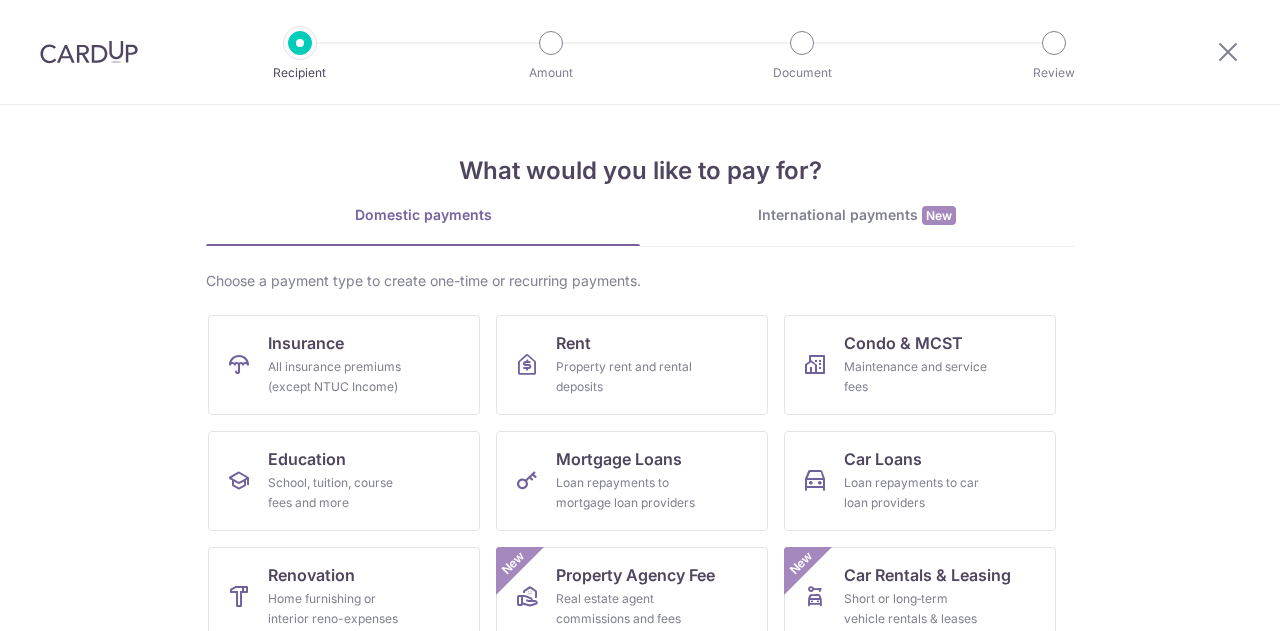 scroll, scrollTop: 0, scrollLeft: 0, axis: both 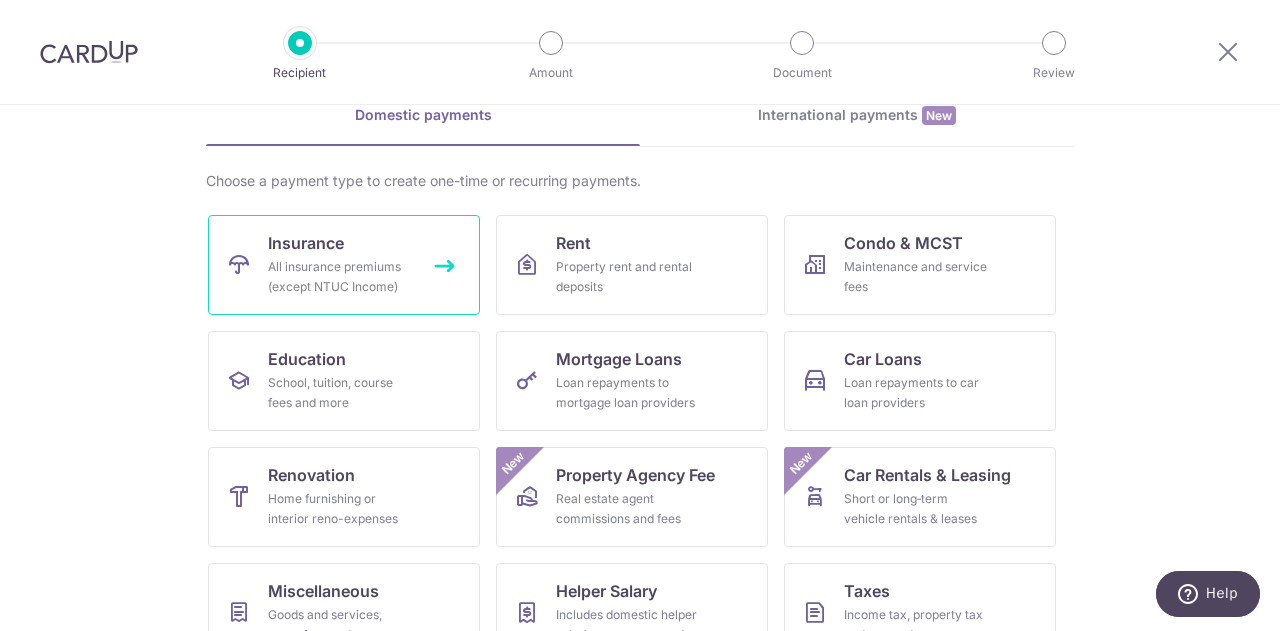 click on "All insurance premiums (except NTUC Income)" at bounding box center [340, 277] 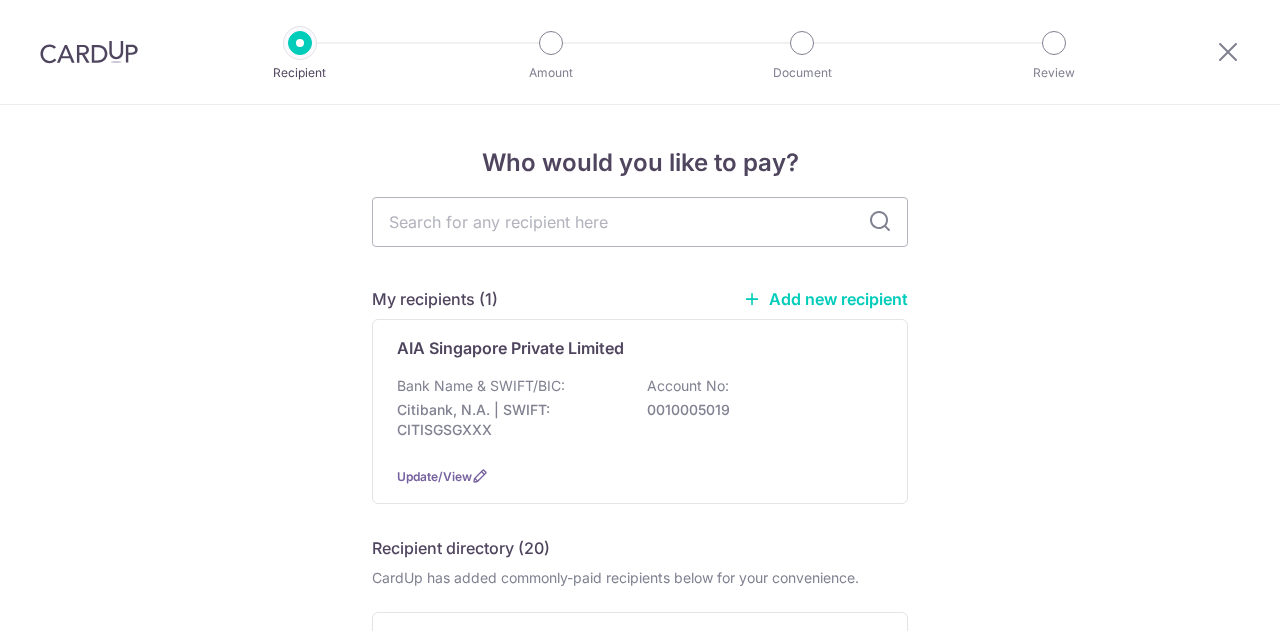 scroll, scrollTop: 0, scrollLeft: 0, axis: both 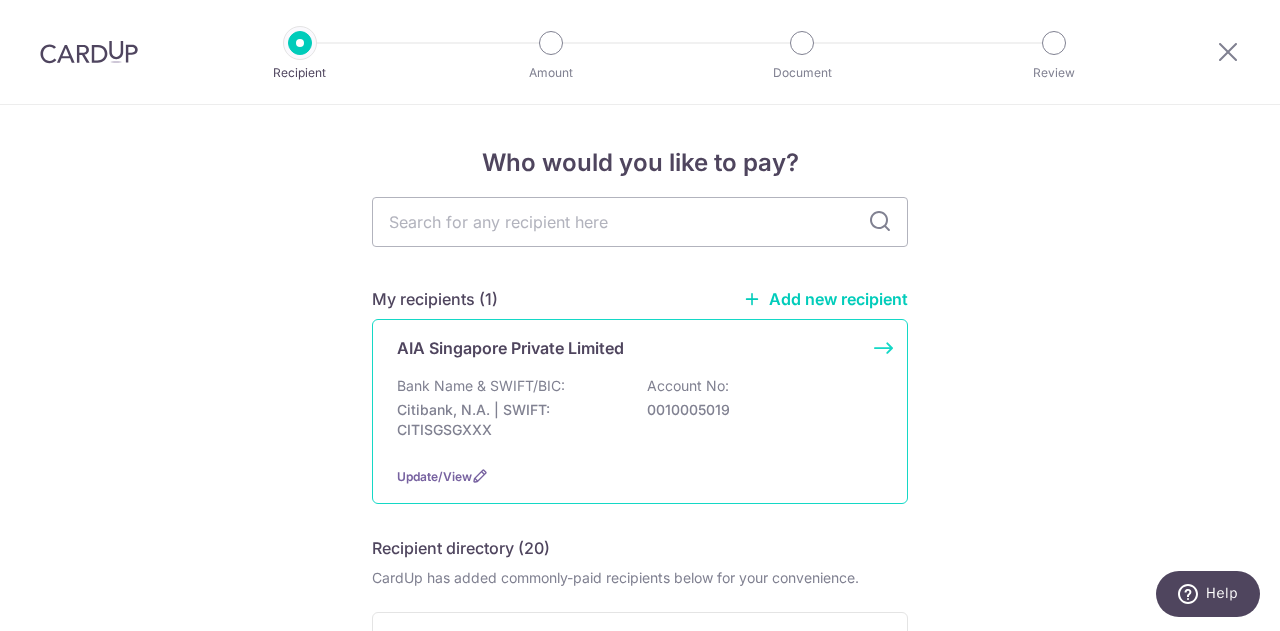 click on "Bank Name & SWIFT/BIC:" at bounding box center (481, 386) 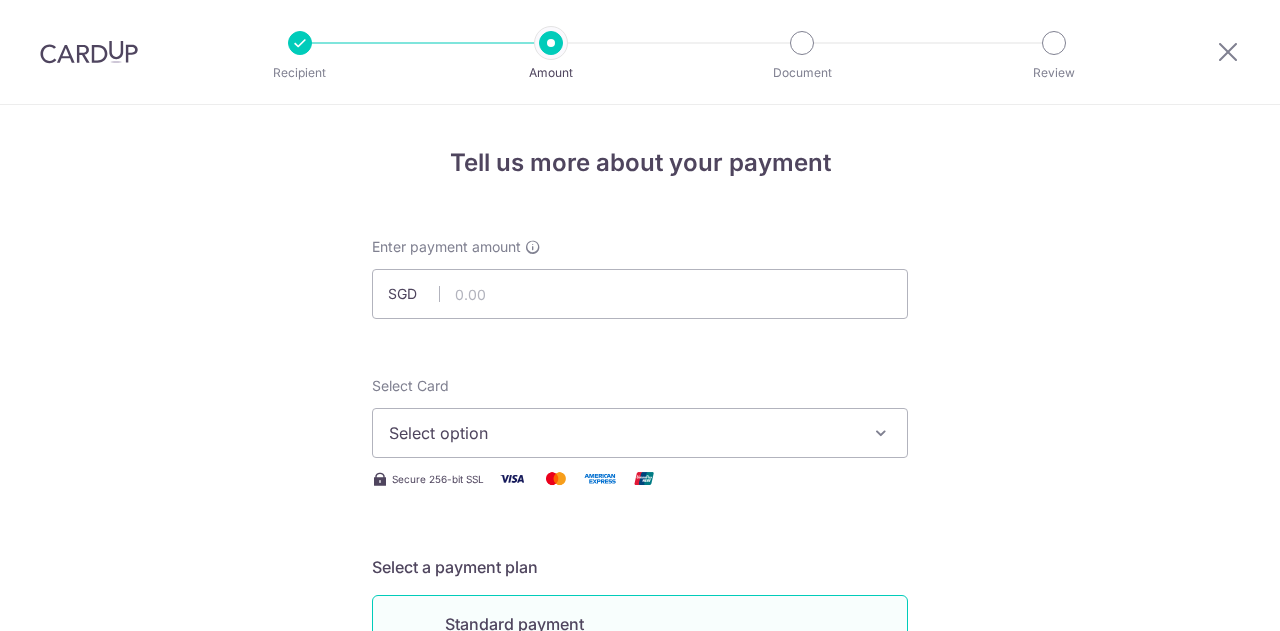 scroll, scrollTop: 0, scrollLeft: 0, axis: both 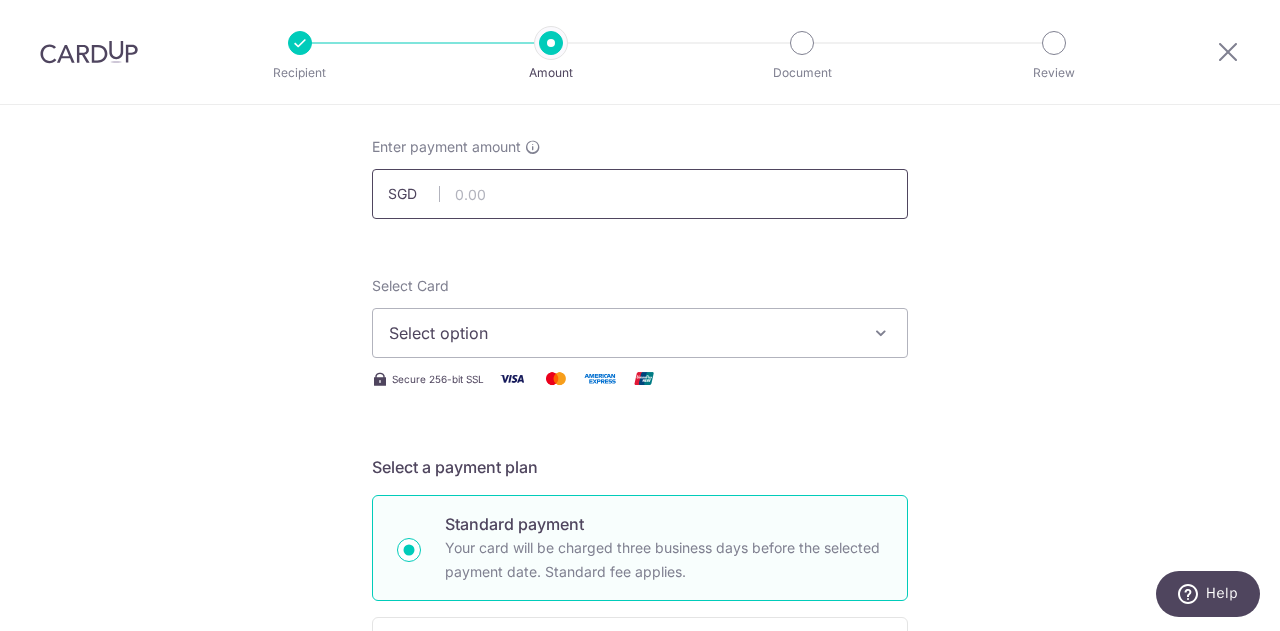 click at bounding box center (640, 194) 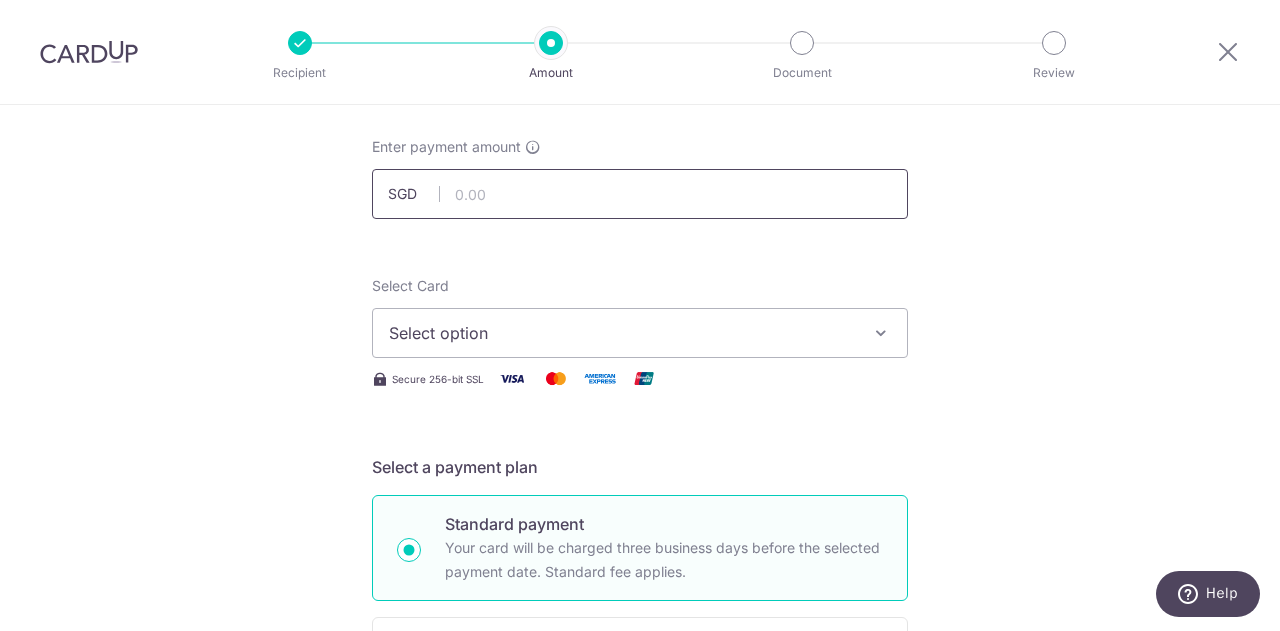 type on "[CURRENCY] [AMOUNT]" 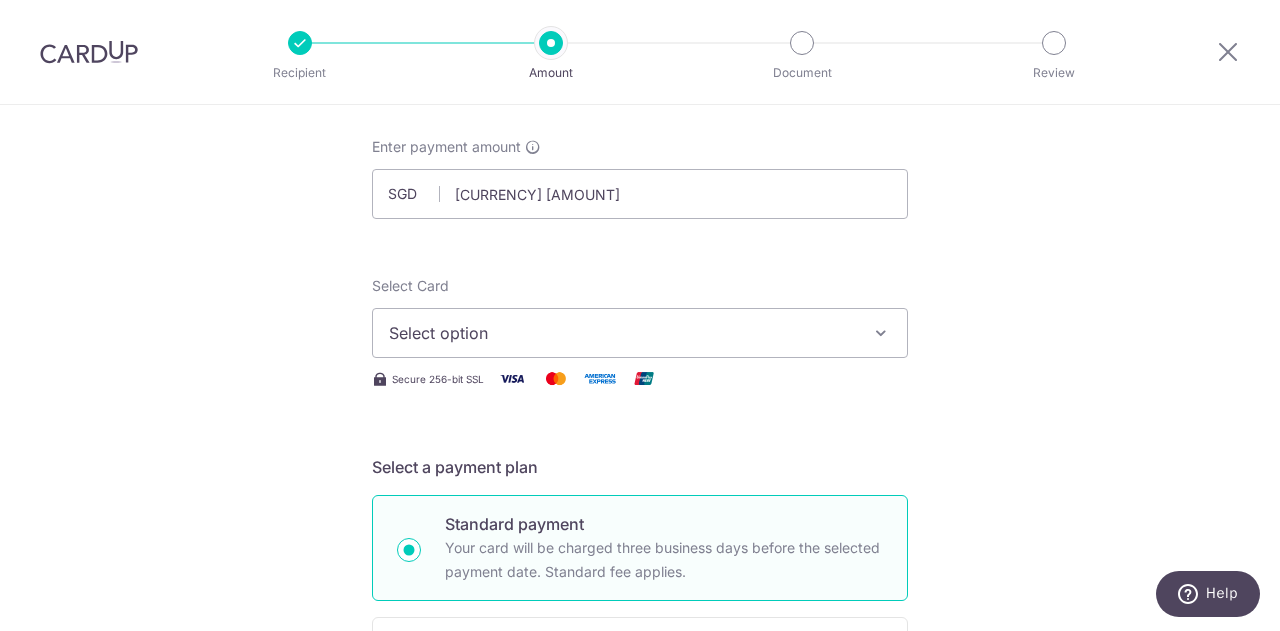 click on "Select option" at bounding box center (622, 333) 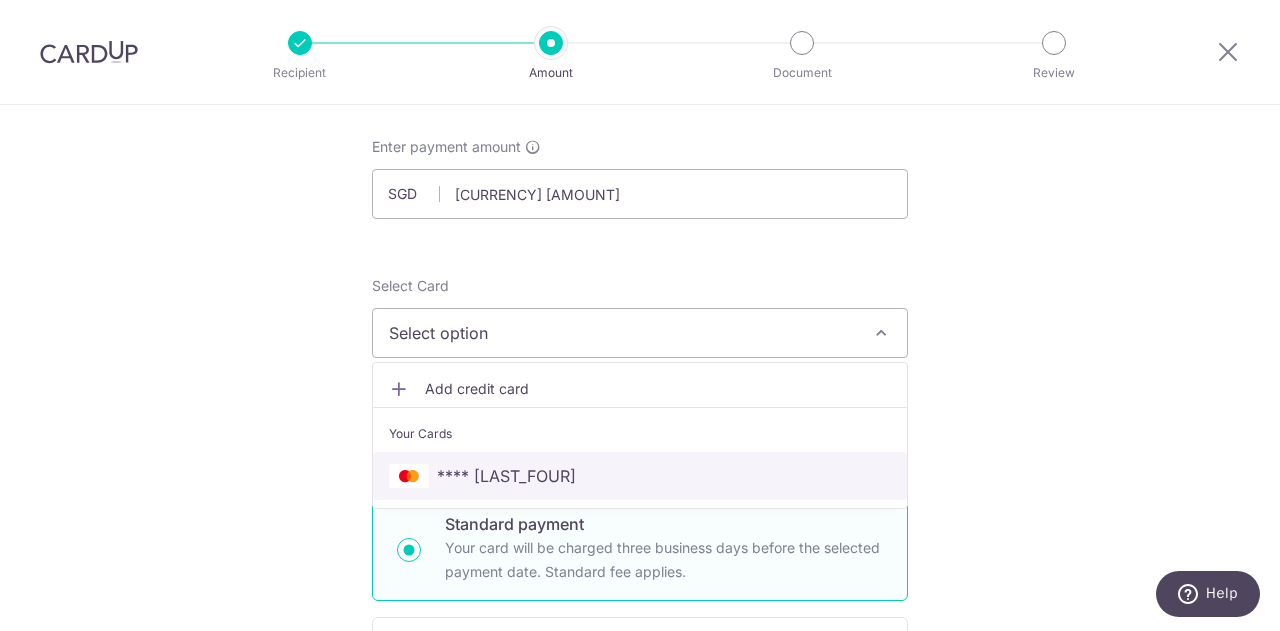 click on "**** 2026" at bounding box center (640, 476) 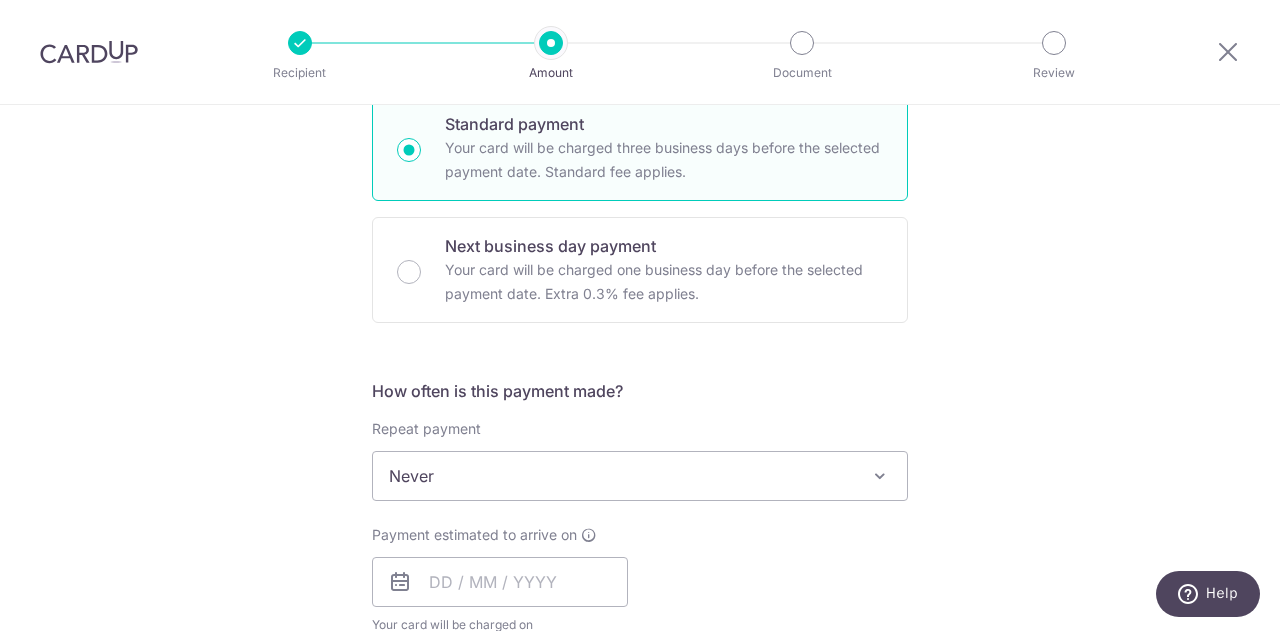 scroll, scrollTop: 700, scrollLeft: 0, axis: vertical 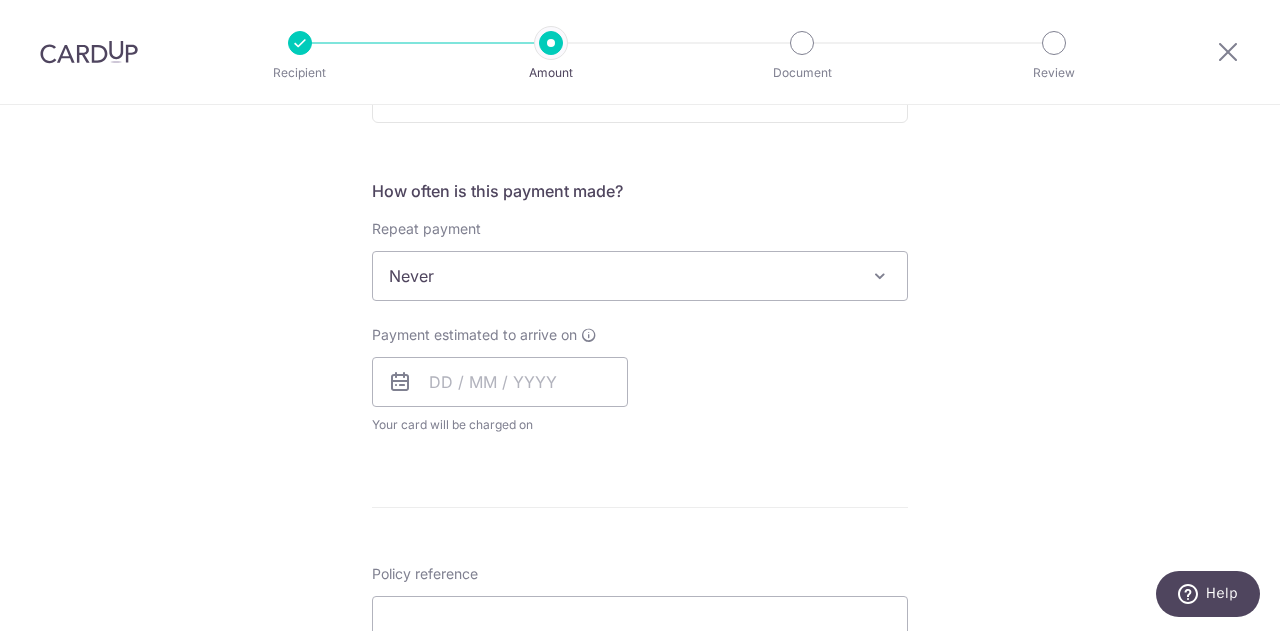 click on "Never" at bounding box center (640, 276) 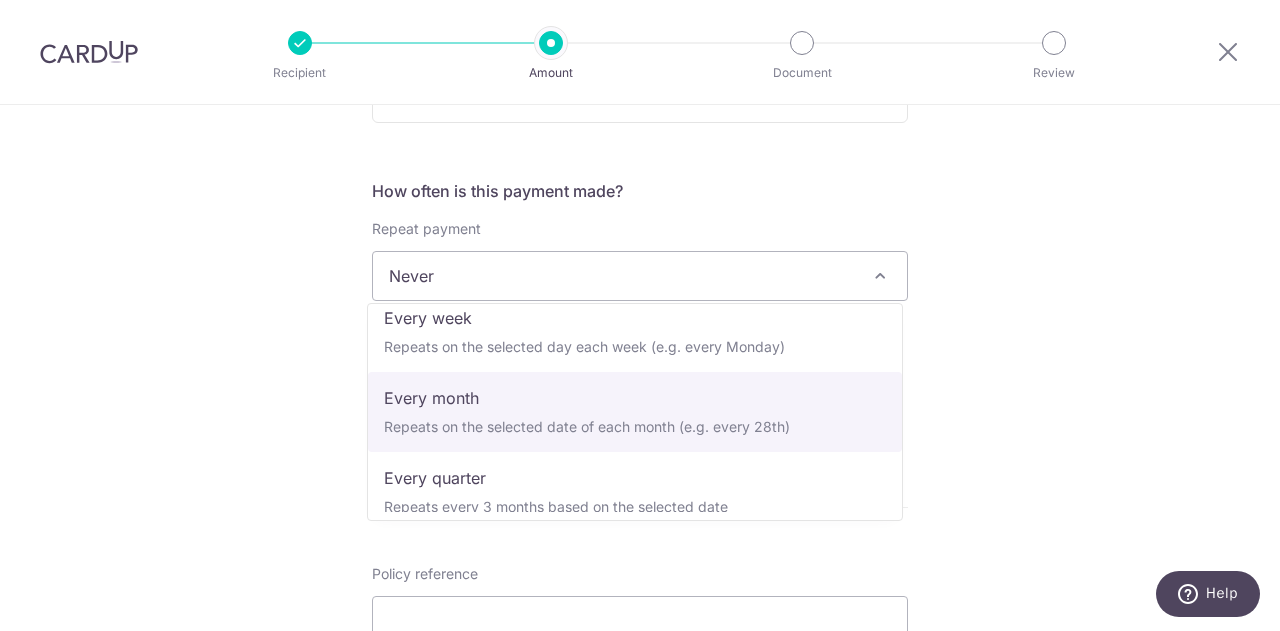 scroll, scrollTop: 200, scrollLeft: 0, axis: vertical 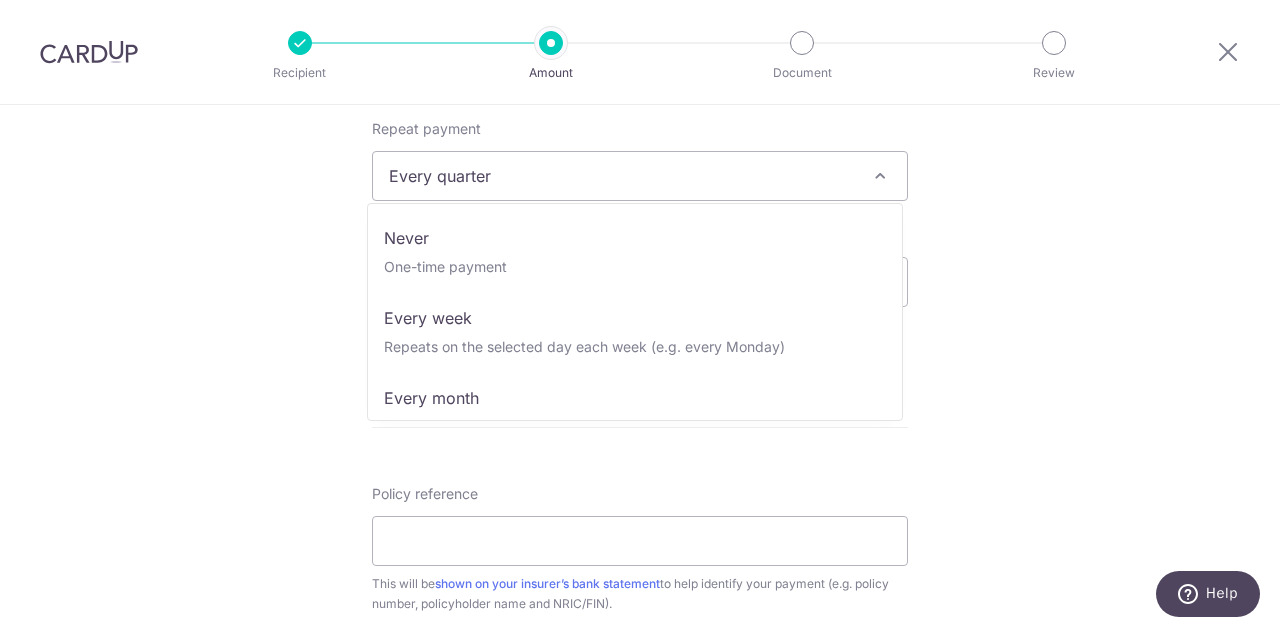click on "Every quarter" at bounding box center (640, 176) 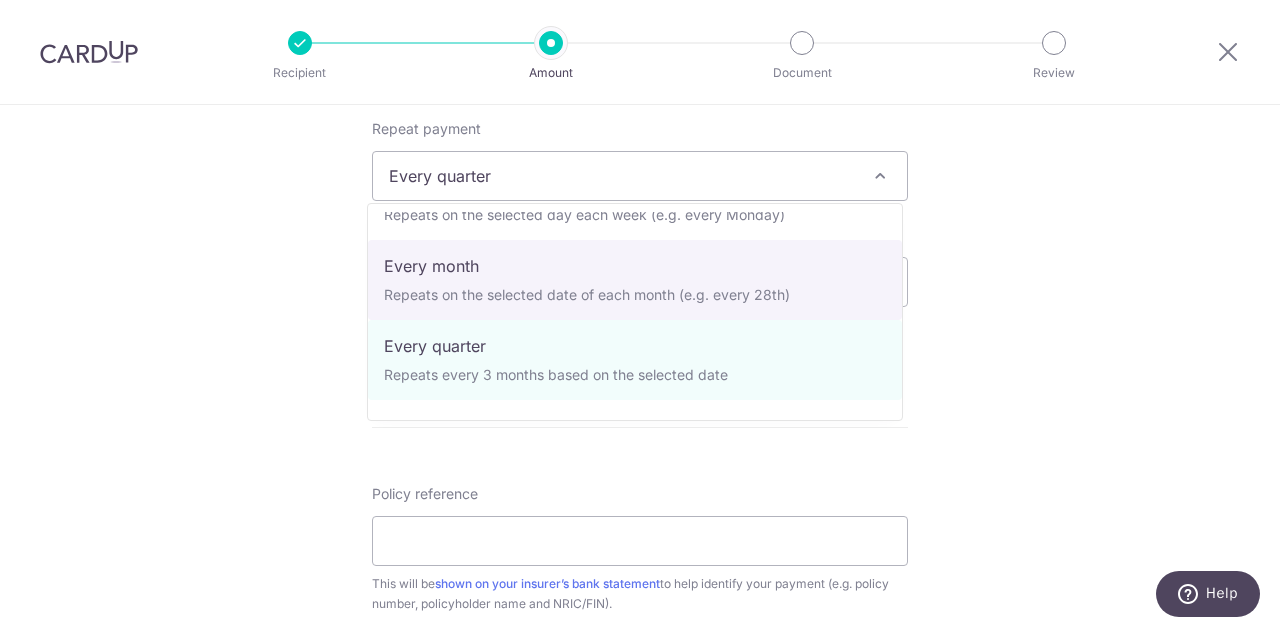 scroll, scrollTop: 0, scrollLeft: 0, axis: both 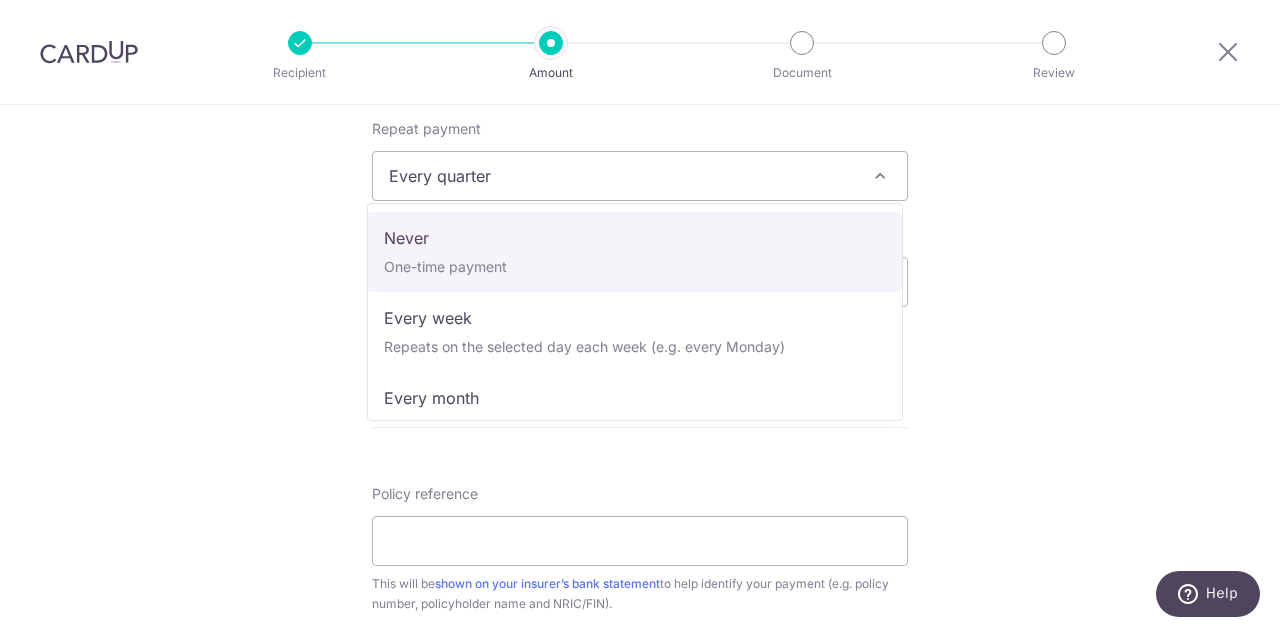 select on "1" 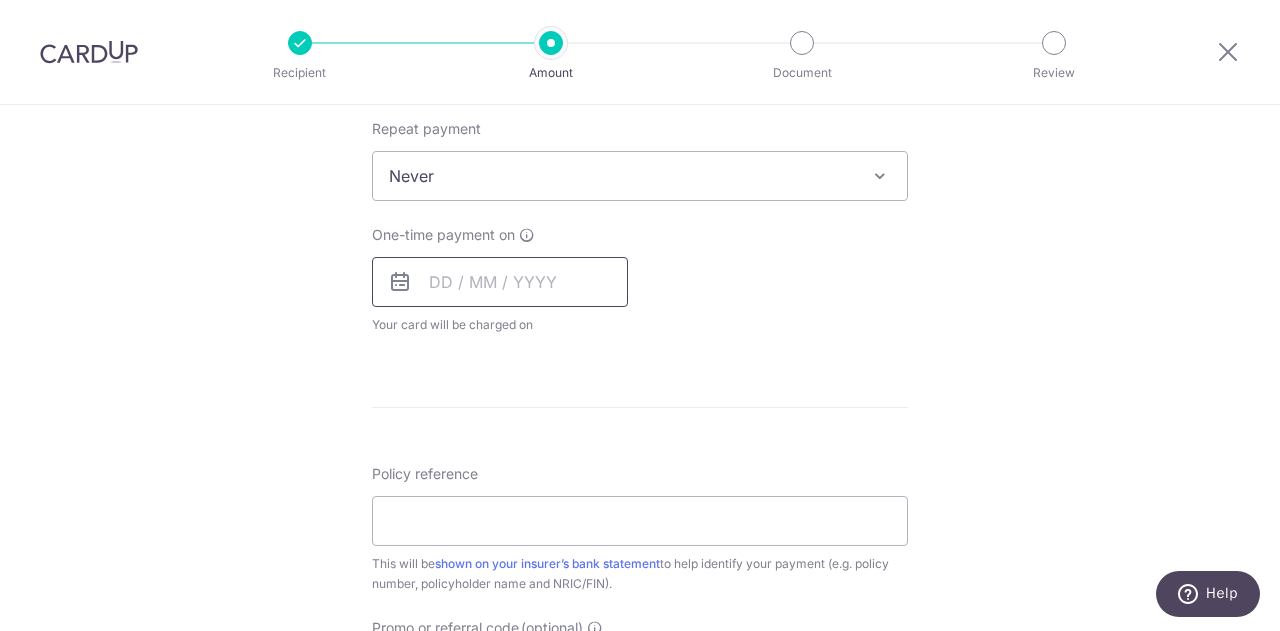 click at bounding box center [500, 282] 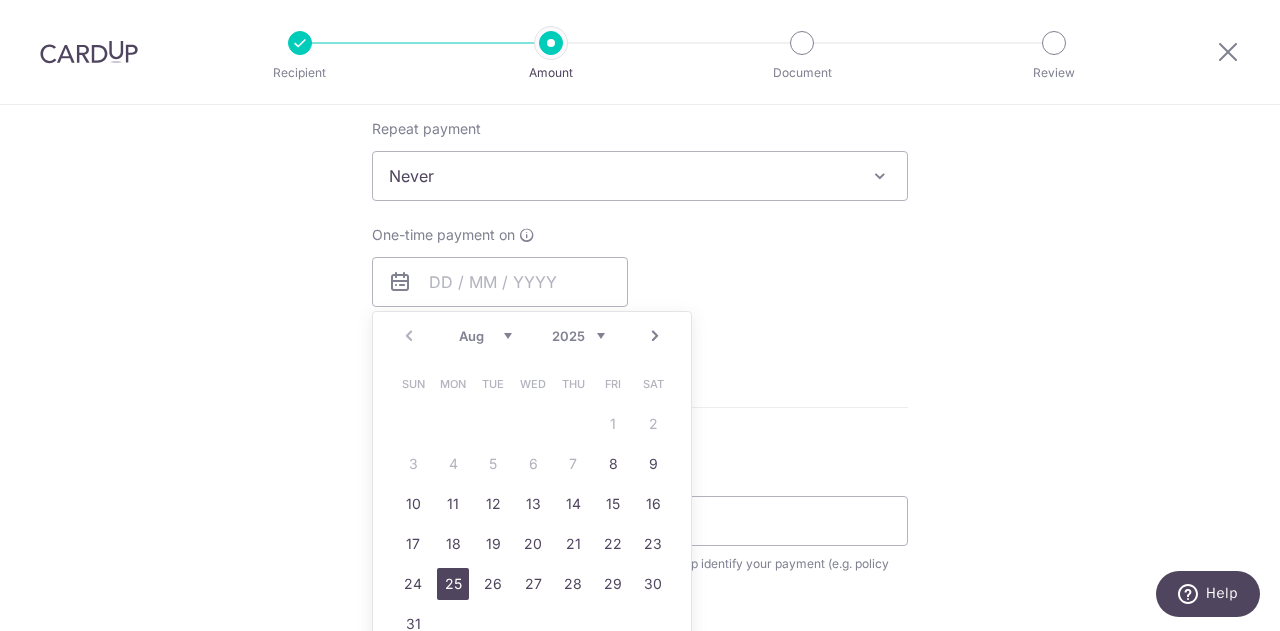 click on "25" at bounding box center (453, 584) 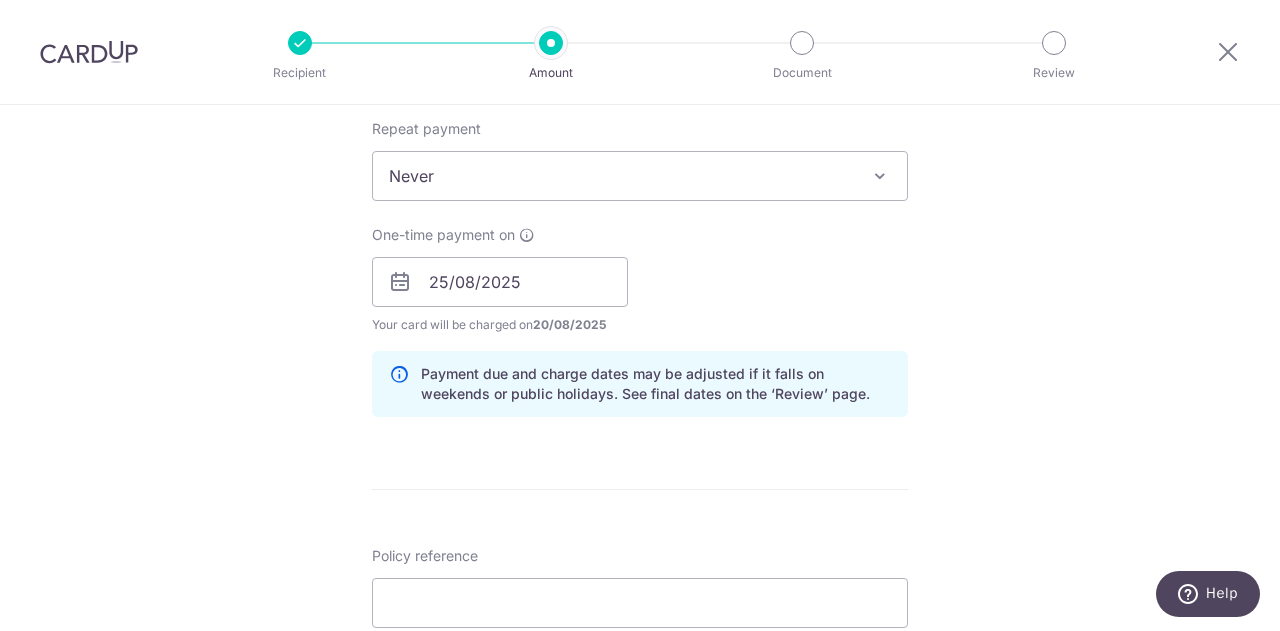 click on "Enter payment amount
SGD
562.93
562.93
Select Card
**** 2026
Add credit card
Your Cards
**** 2026
Secure 256-bit SSL
Text
New card details
Card
Secure 256-bit SSL" at bounding box center (640, 269) 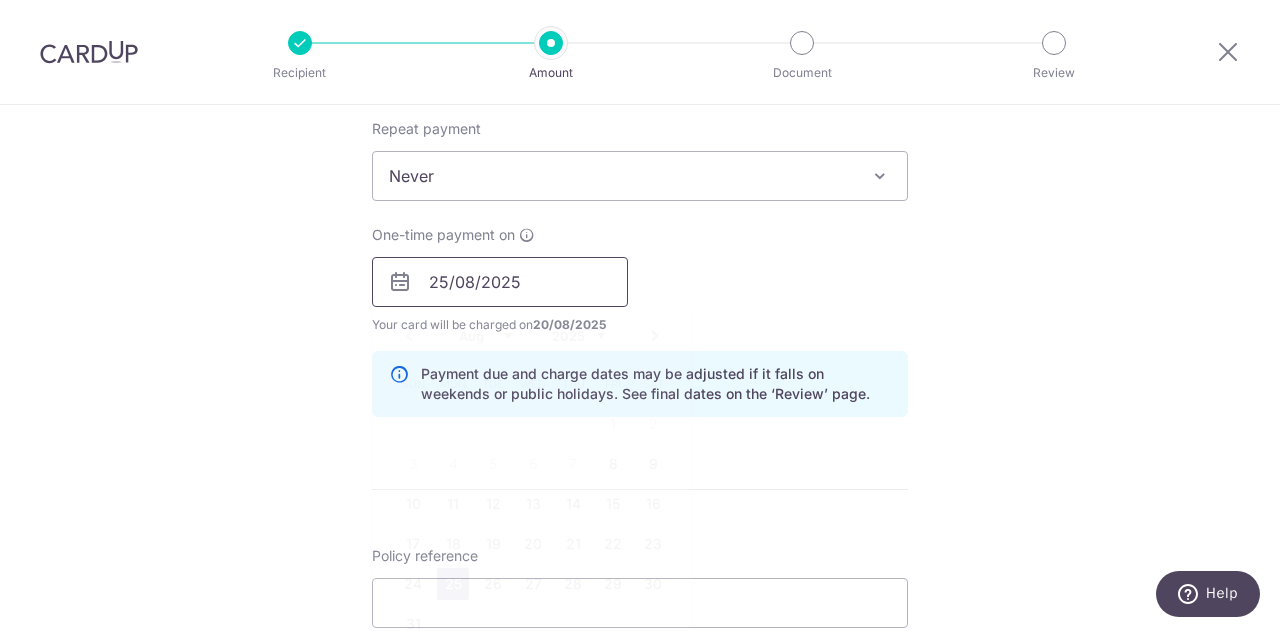 click on "25/08/2025" at bounding box center (500, 282) 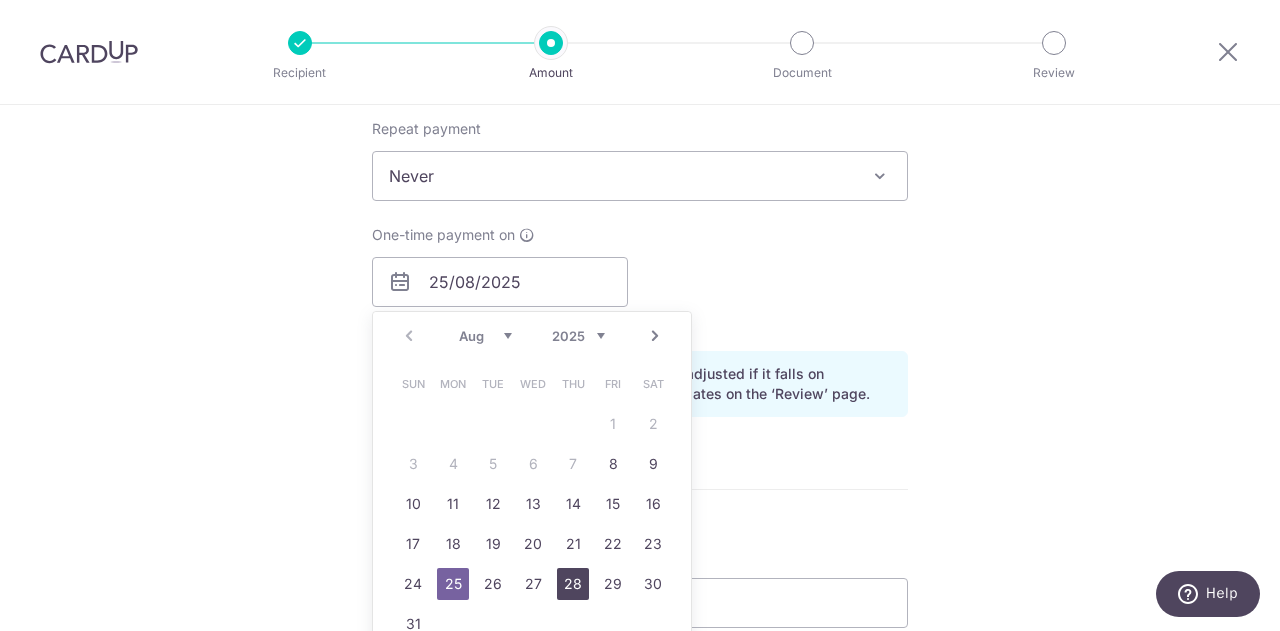 click on "28" at bounding box center (573, 584) 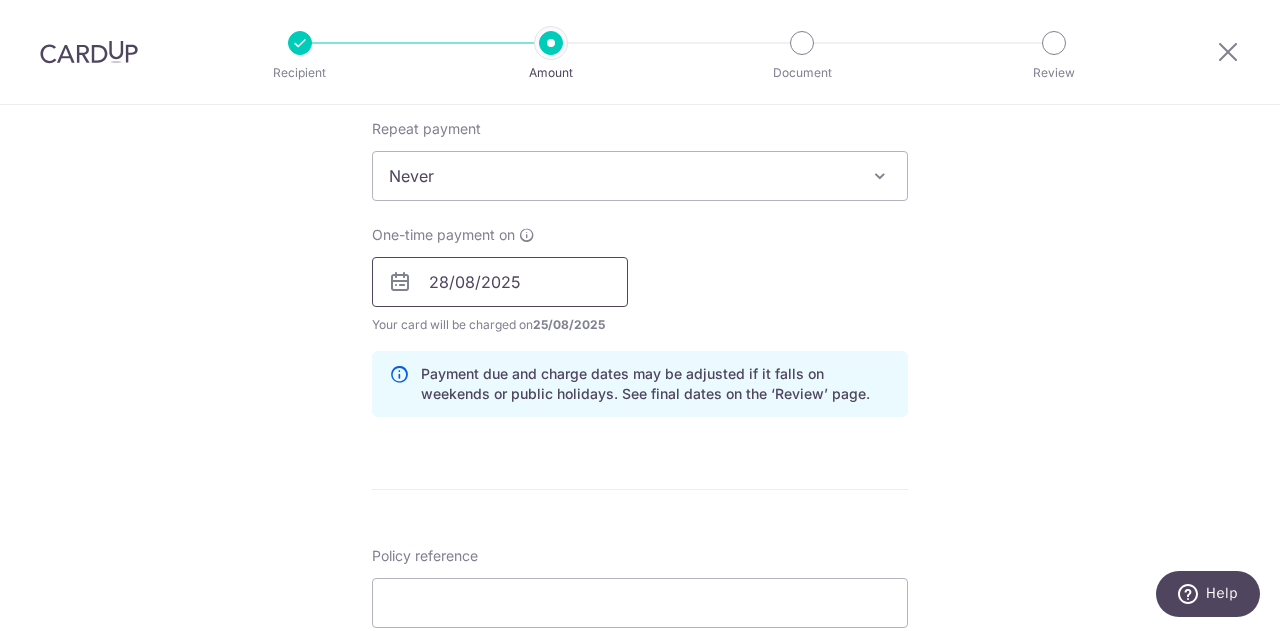 click on "28/08/2025" at bounding box center (500, 282) 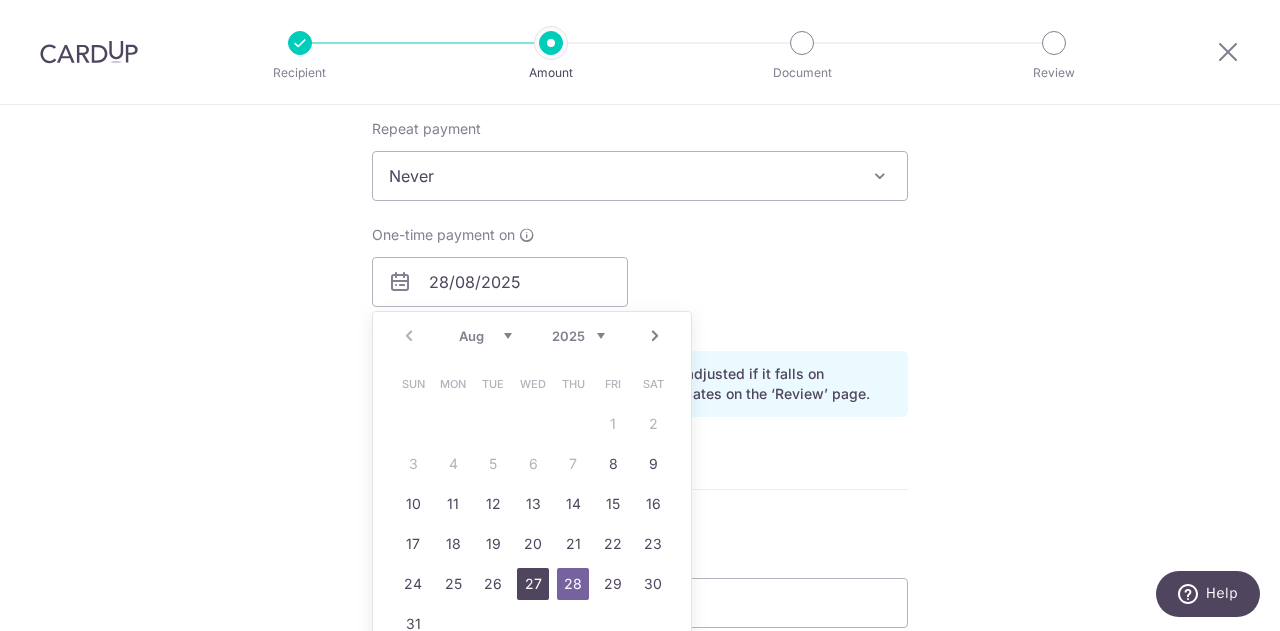 click on "27" at bounding box center (533, 584) 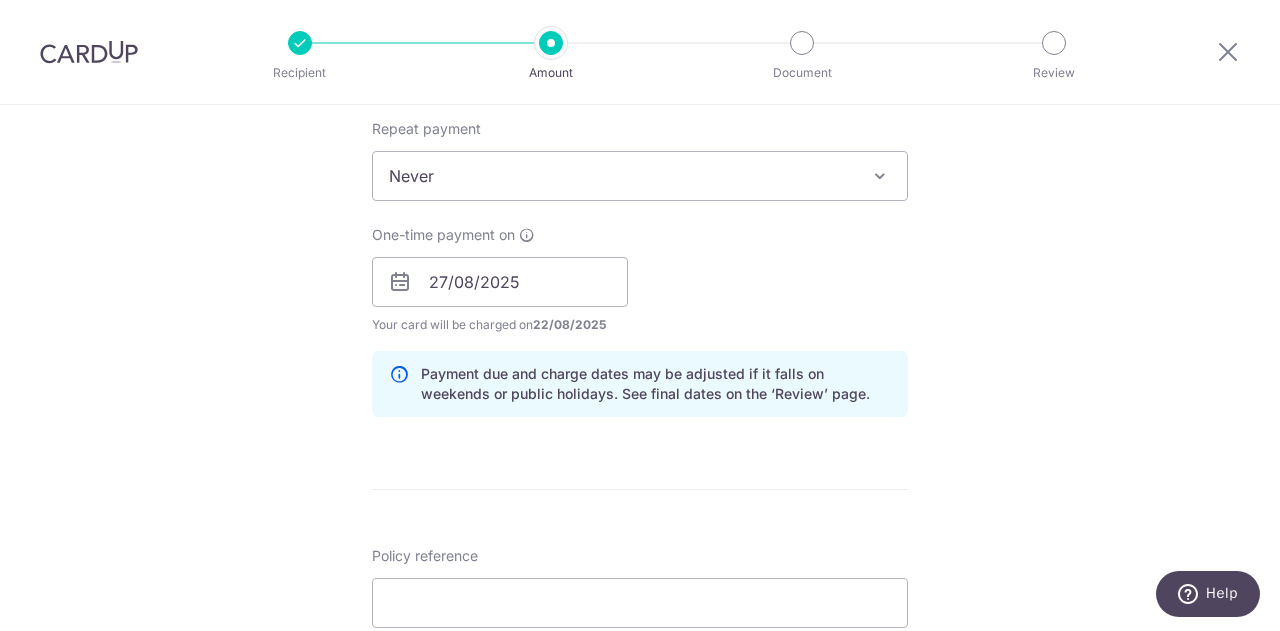 click on "Enter payment amount
SGD
562.93
562.93
Select Card
**** 2026
Add credit card
Your Cards
**** 2026
Secure 256-bit SSL
Text
New card details
Card
Secure 256-bit SSL" at bounding box center [640, 269] 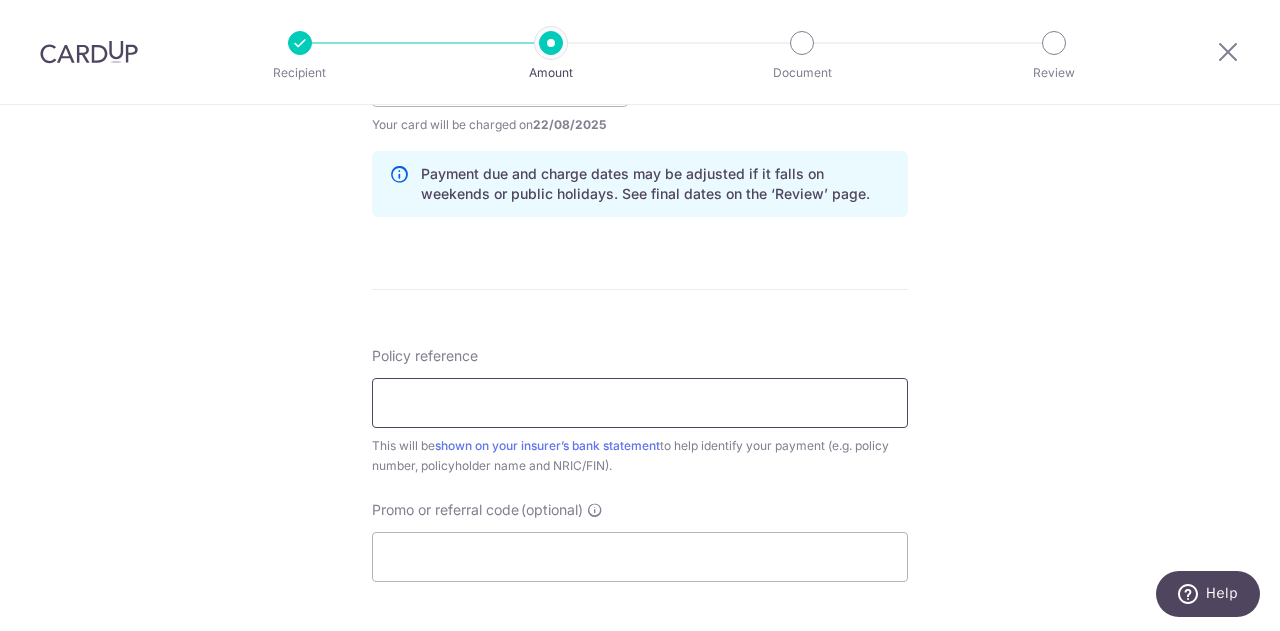 scroll, scrollTop: 1100, scrollLeft: 0, axis: vertical 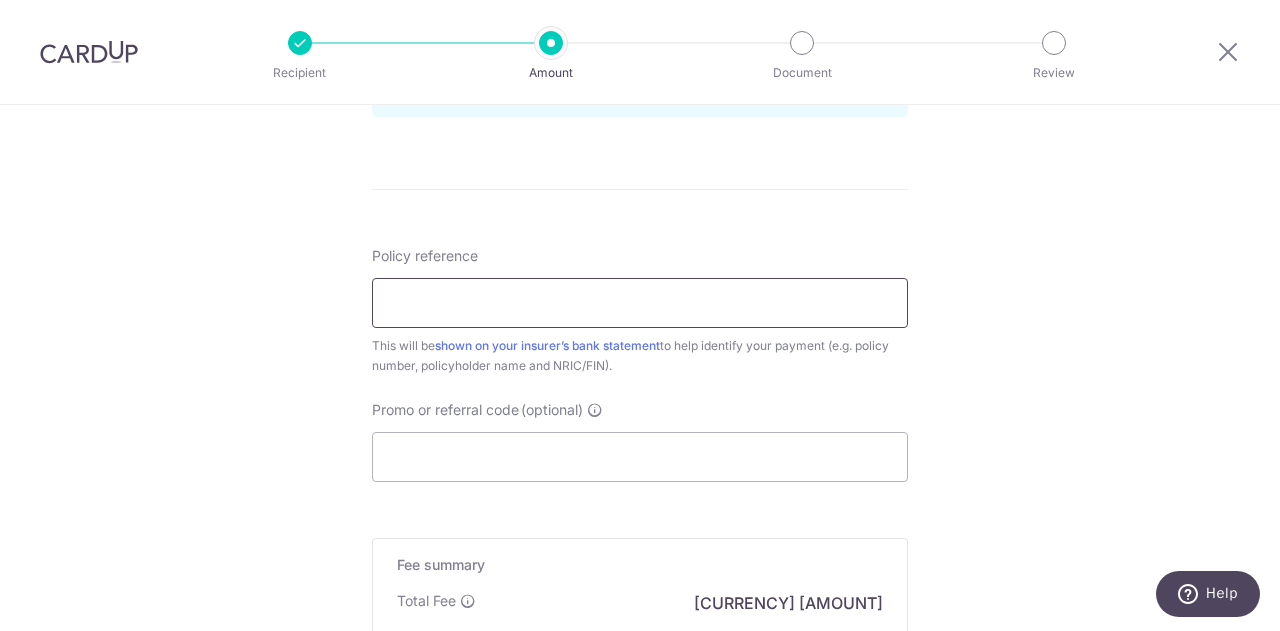 click on "Policy reference" at bounding box center (640, 303) 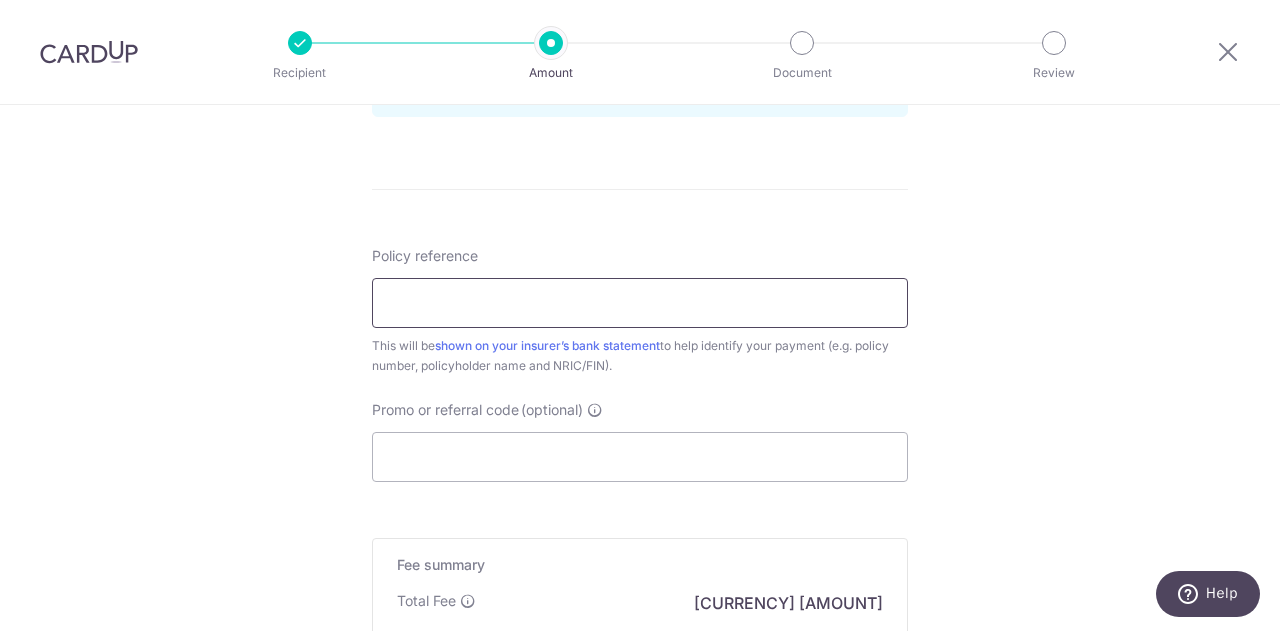 type on "[PASSPORT]" 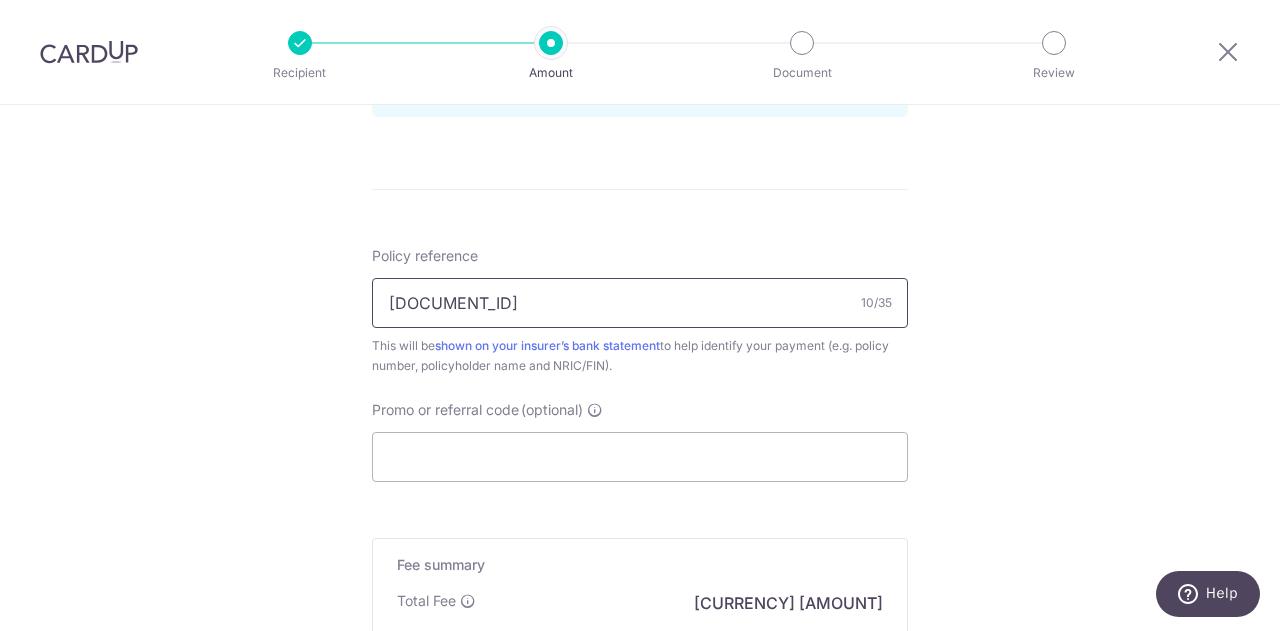 scroll, scrollTop: 1200, scrollLeft: 0, axis: vertical 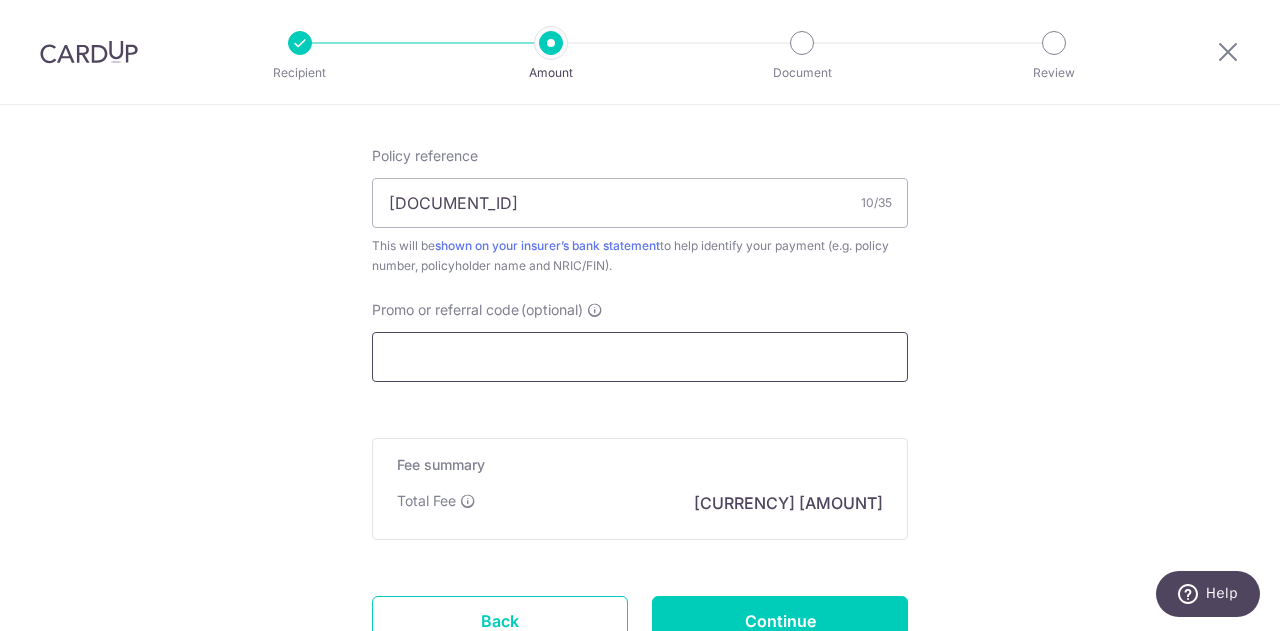 click on "Promo or referral code
(optional)" at bounding box center [640, 357] 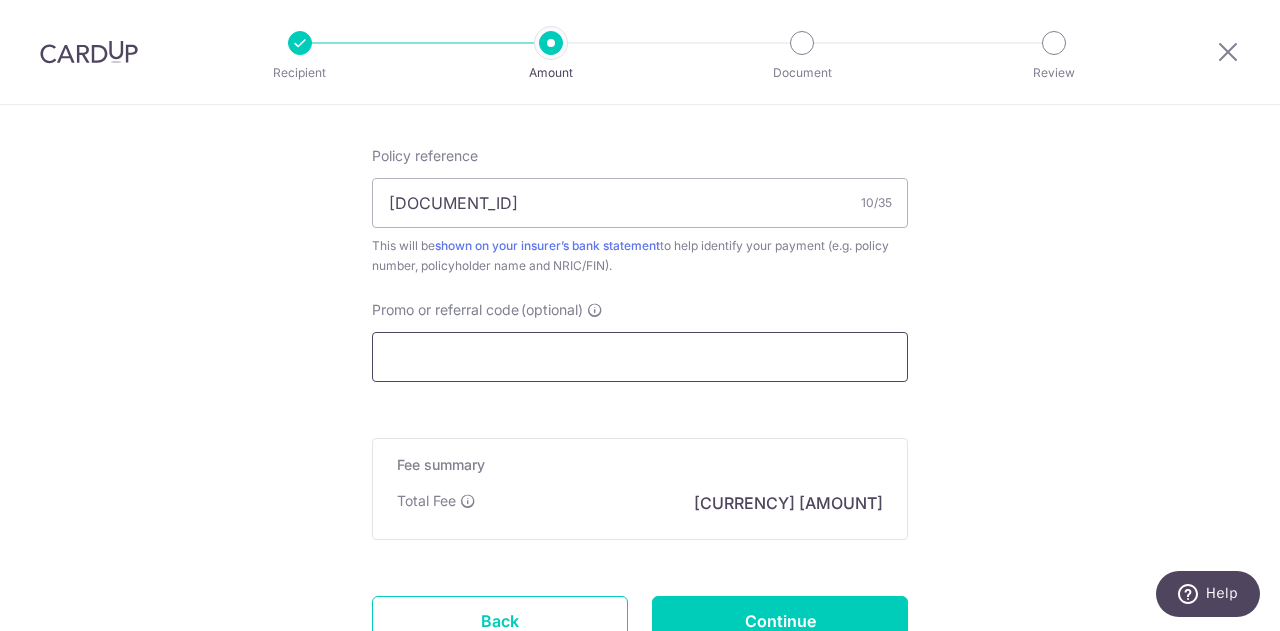 scroll, scrollTop: 1300, scrollLeft: 0, axis: vertical 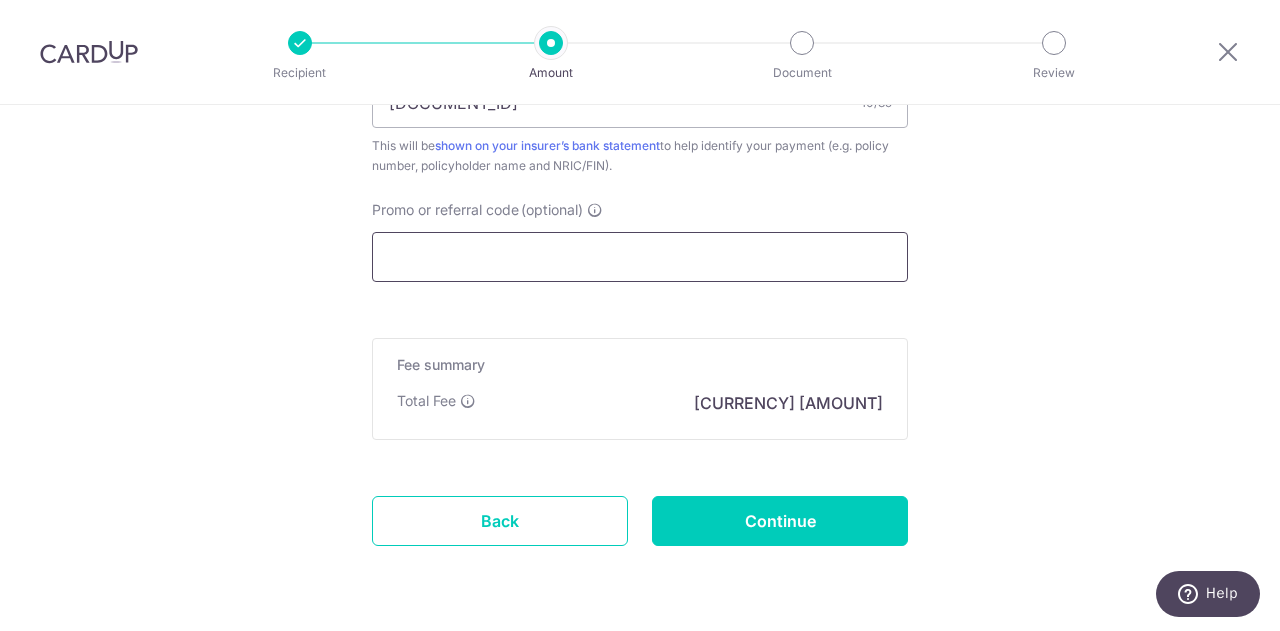 click on "Promo or referral code
(optional)" at bounding box center [640, 257] 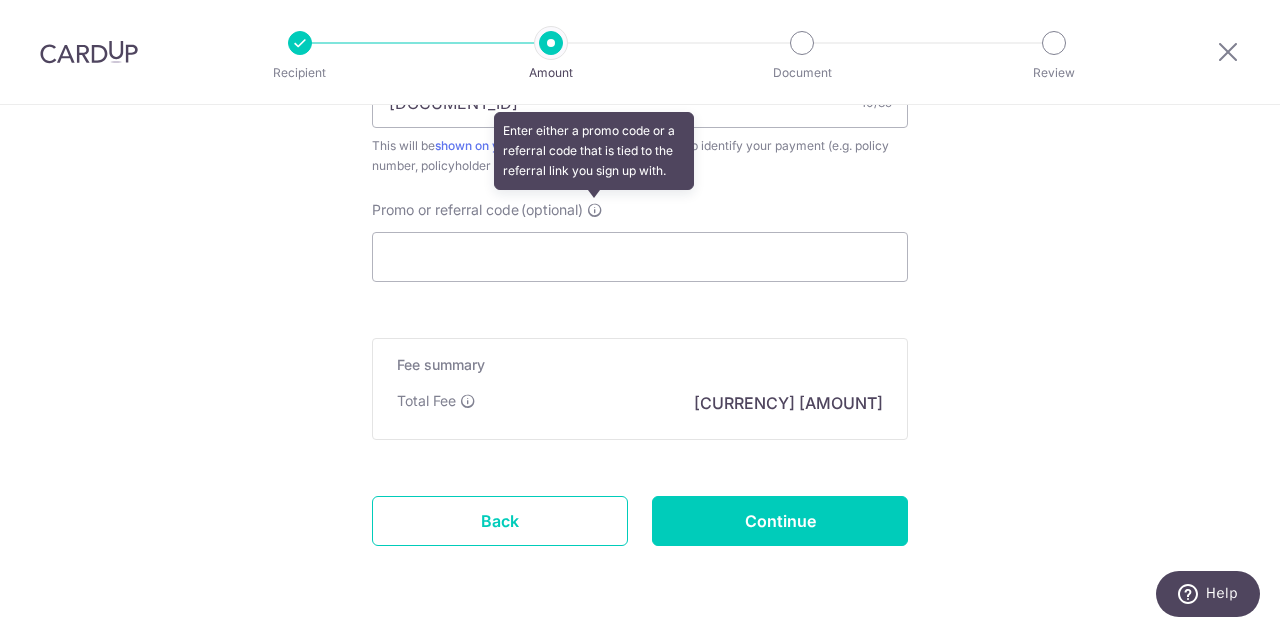 click at bounding box center (595, 210) 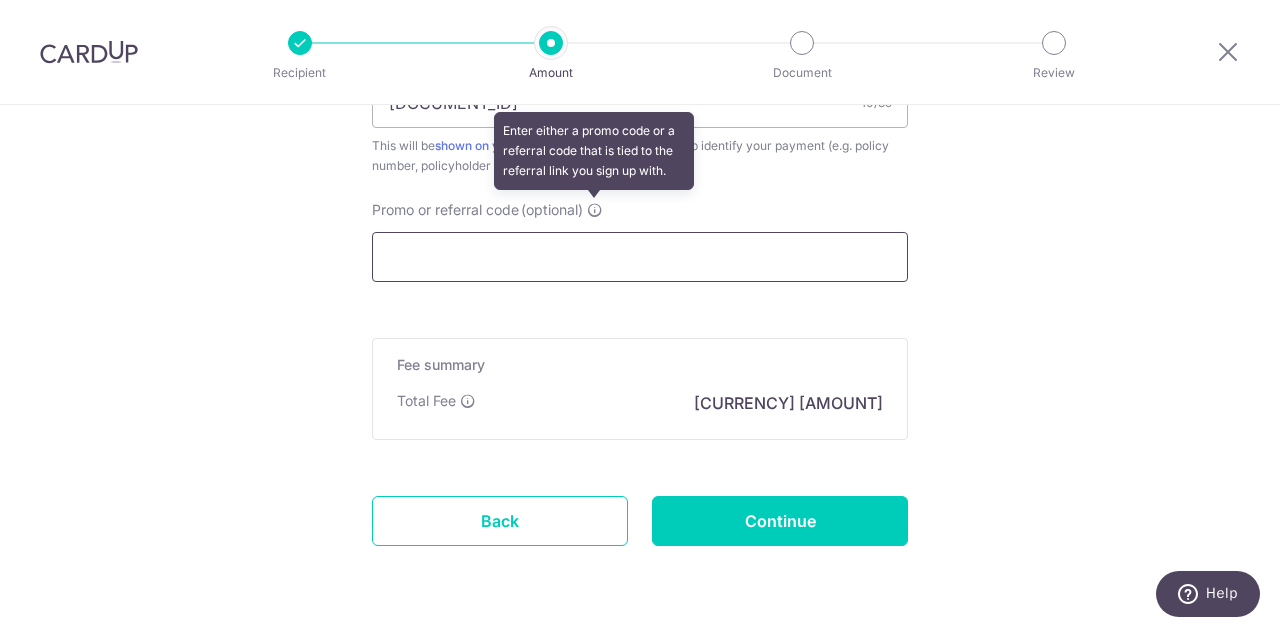 click on "Promo or referral code
(optional)
Enter either a promo code or a referral code that is tied to the referral link you sign up with." at bounding box center [640, 257] 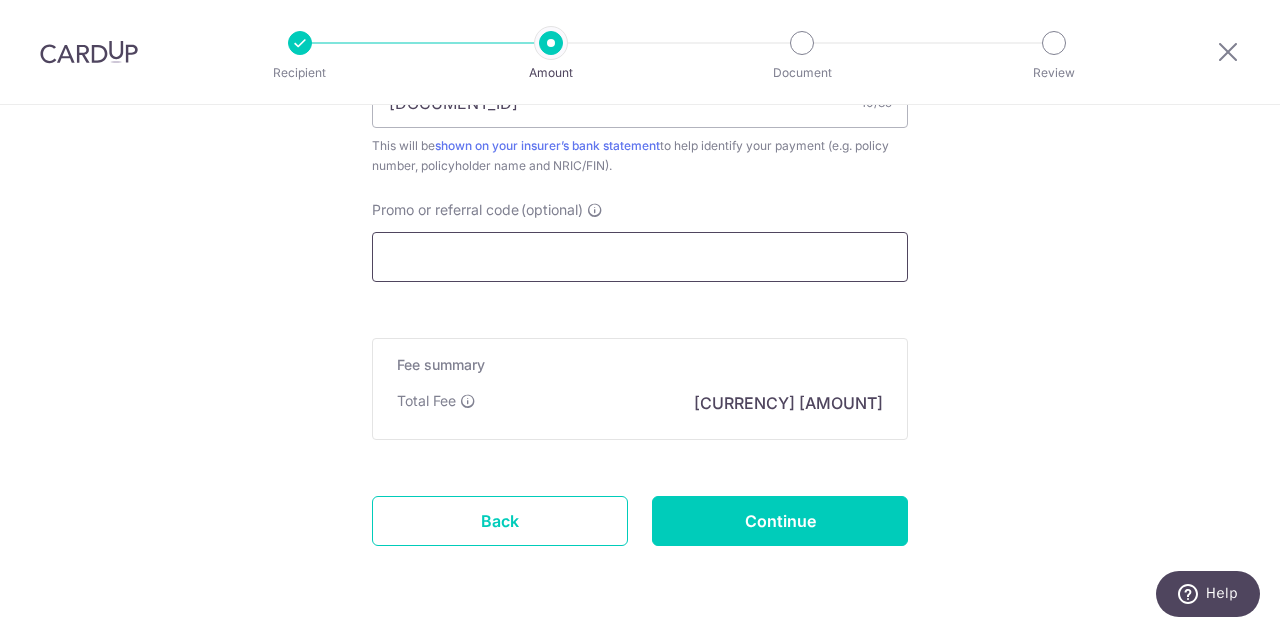 click on "Promo or referral code
(optional)" at bounding box center (640, 257) 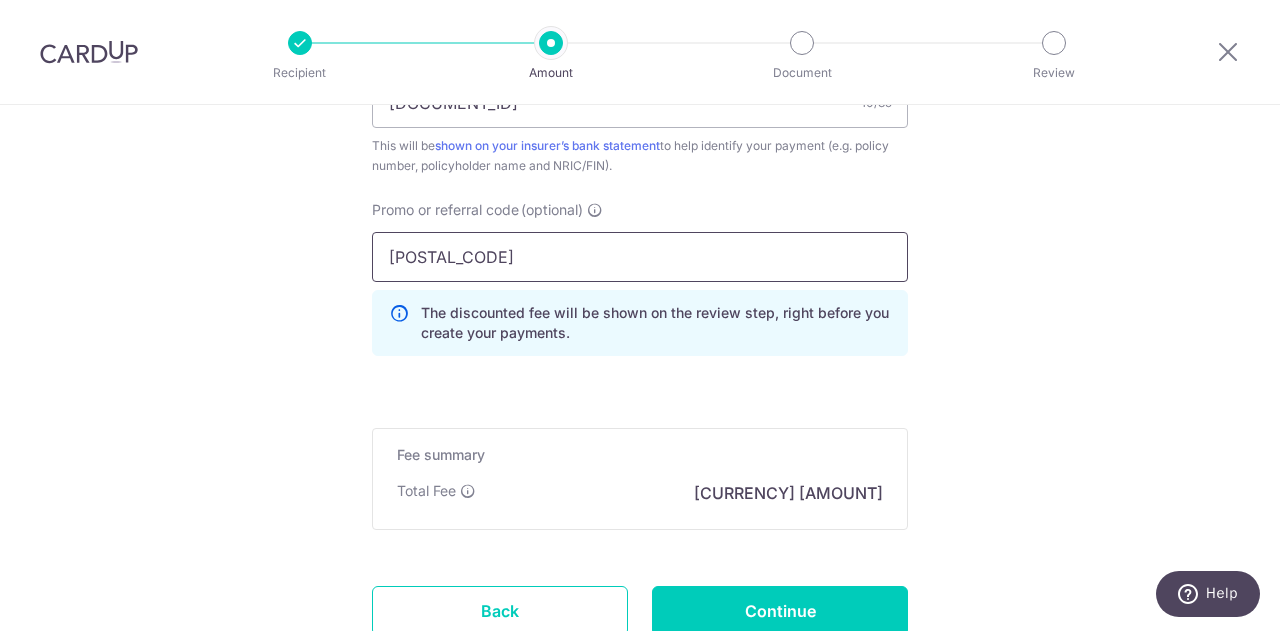 click on "OF225" at bounding box center [640, 257] 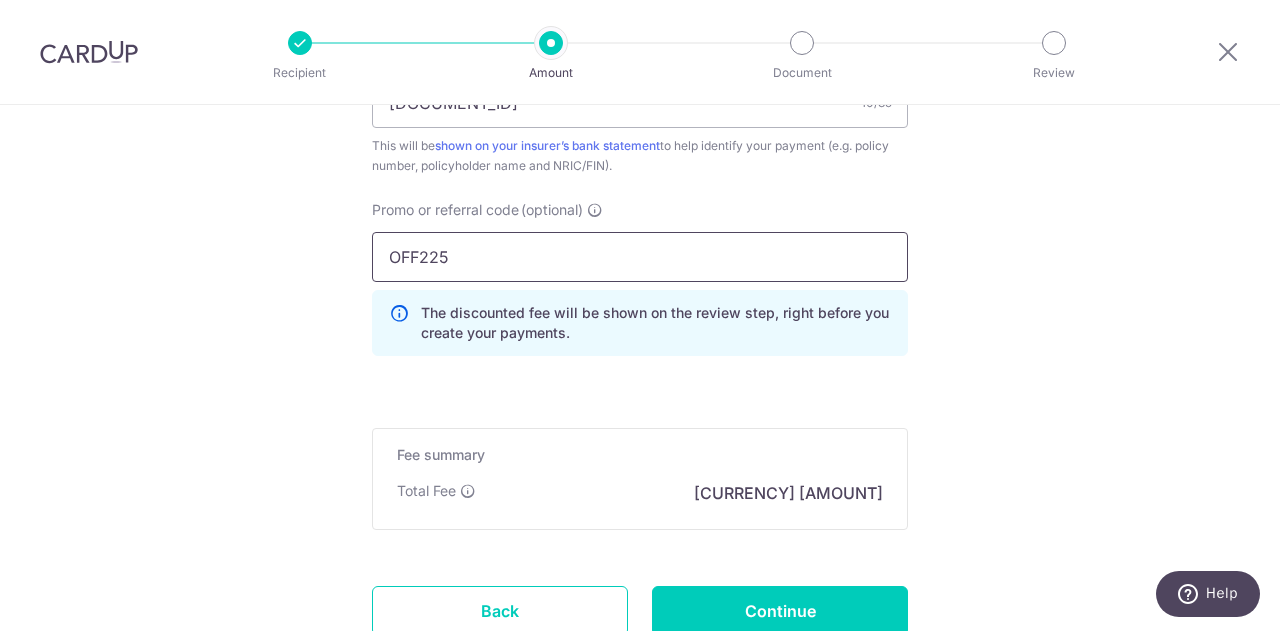 type on "OFF225" 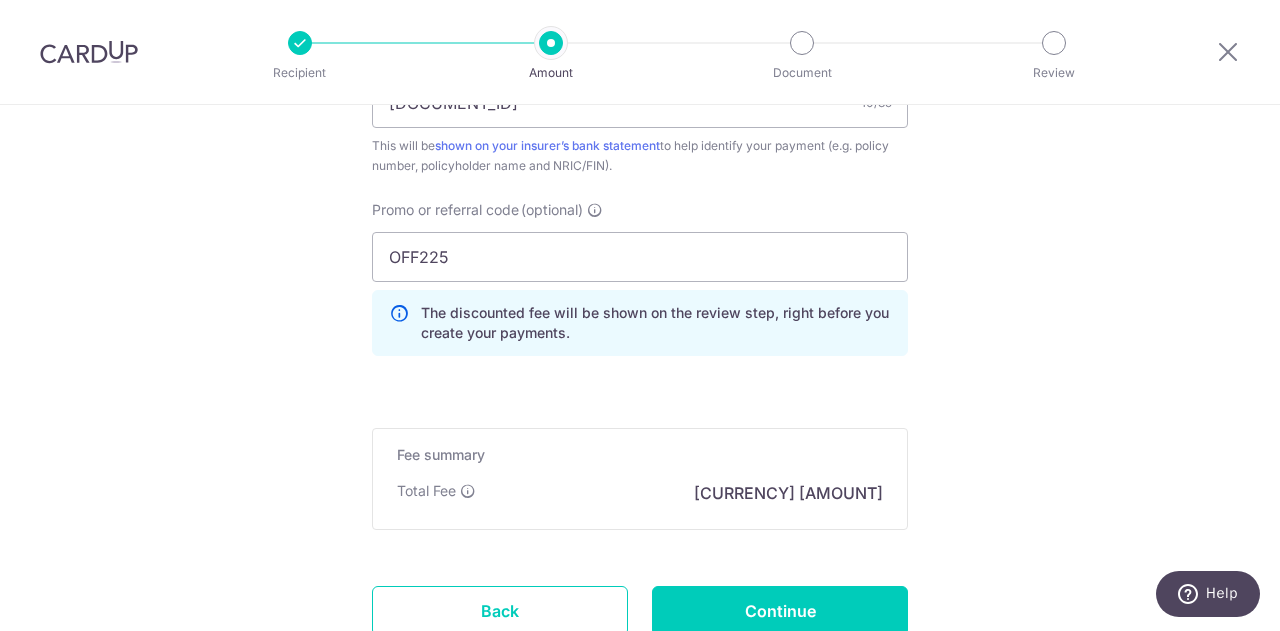 click on "The discounted fee will be shown on the review step, right before you create your payments." at bounding box center (656, 323) 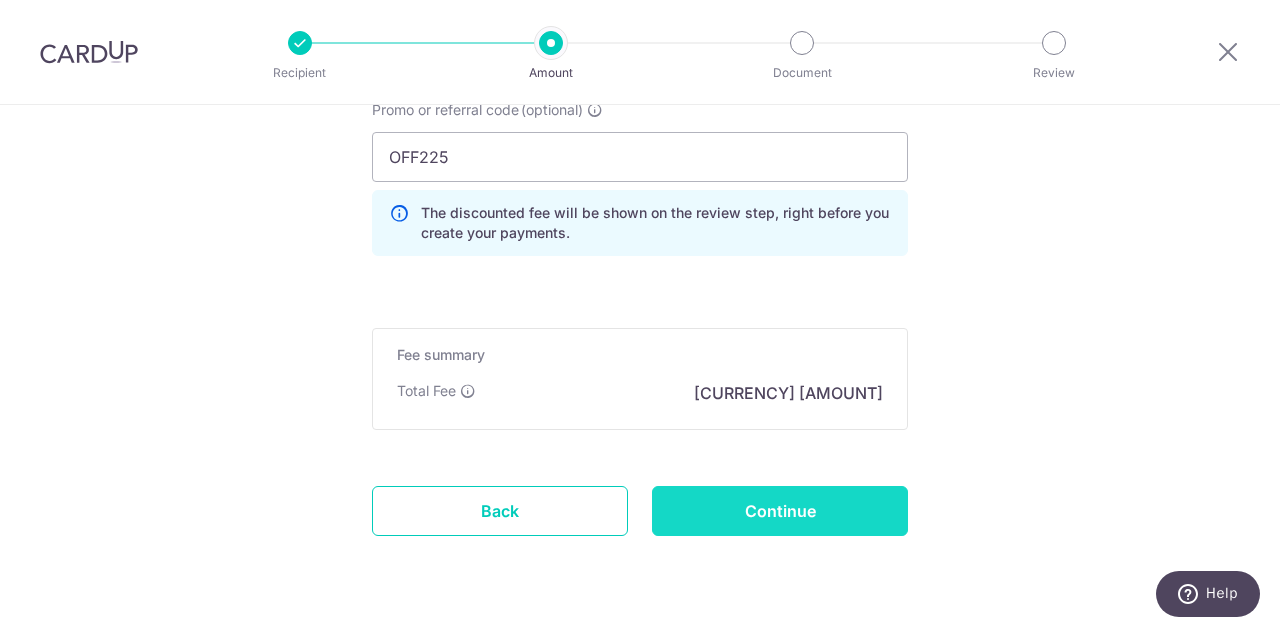 click on "Continue" at bounding box center [780, 511] 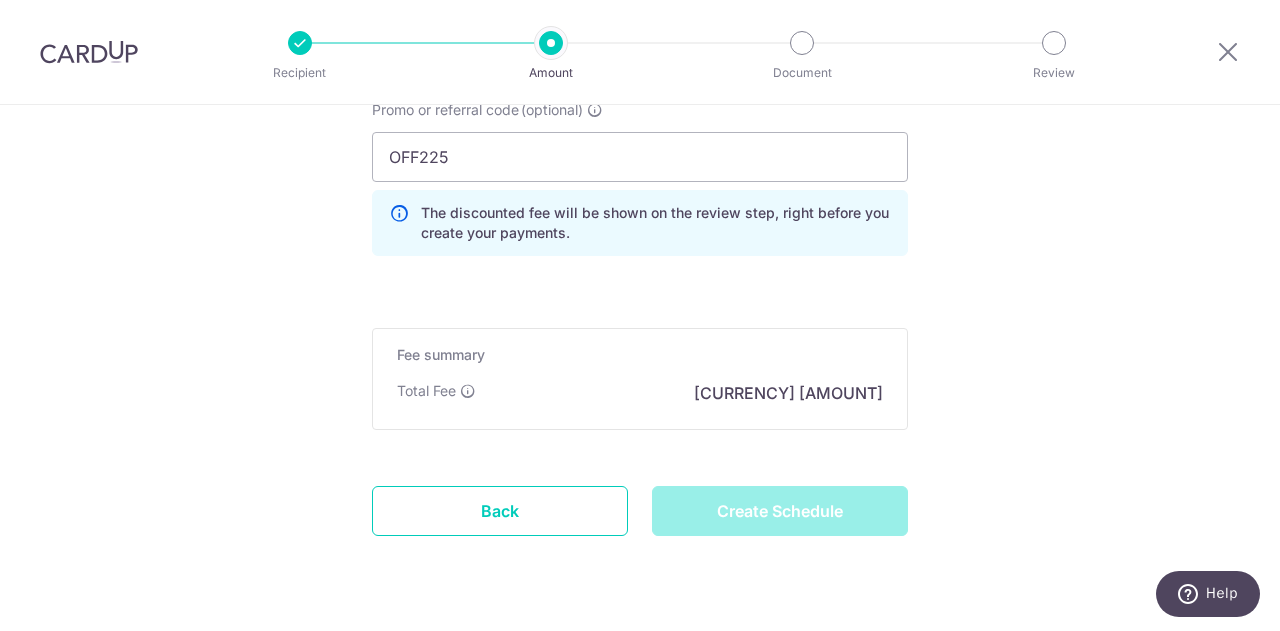 type on "Create Schedule" 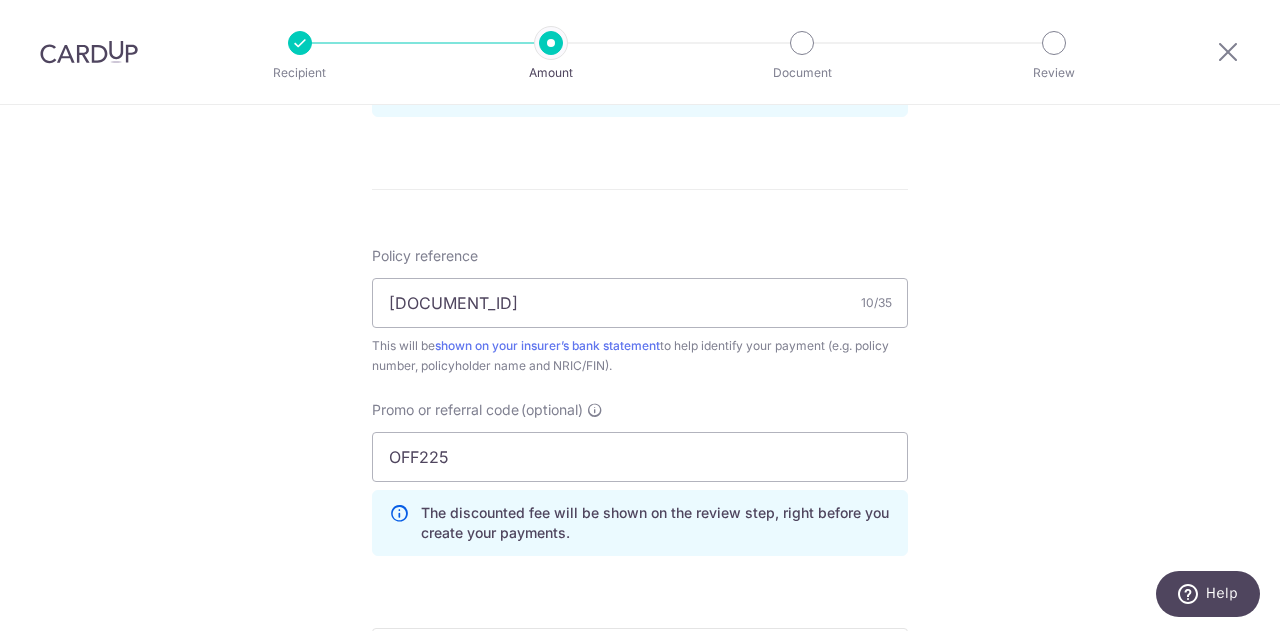 scroll, scrollTop: 1449, scrollLeft: 0, axis: vertical 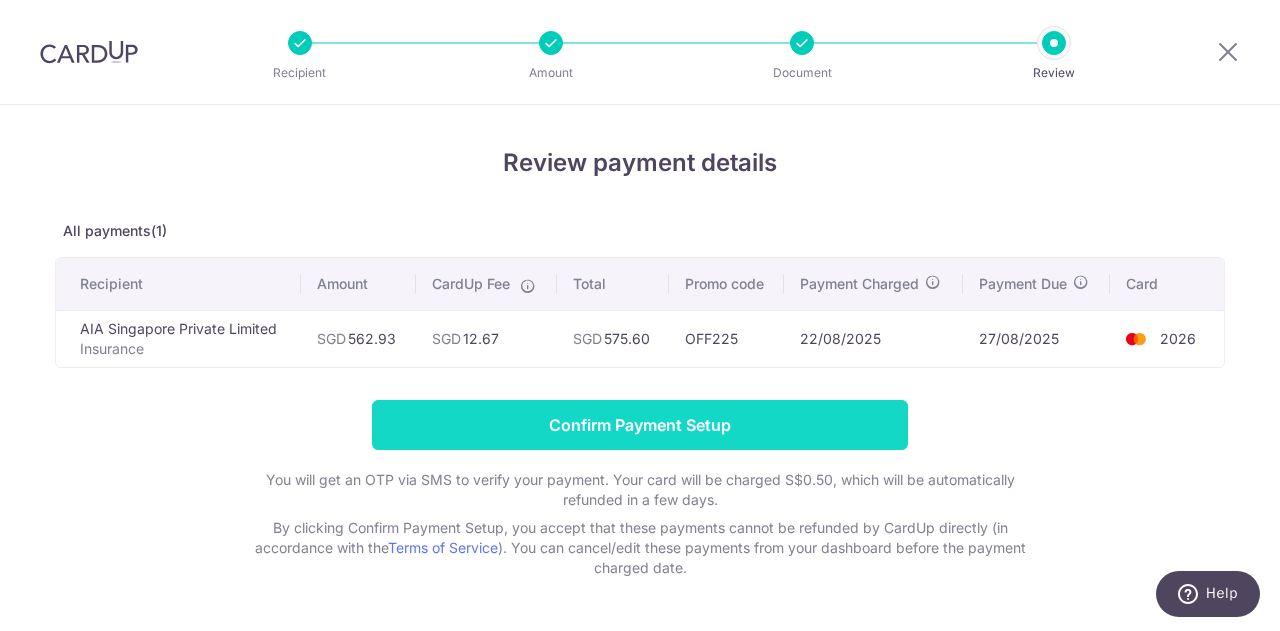 click on "Confirm Payment Setup" at bounding box center (640, 425) 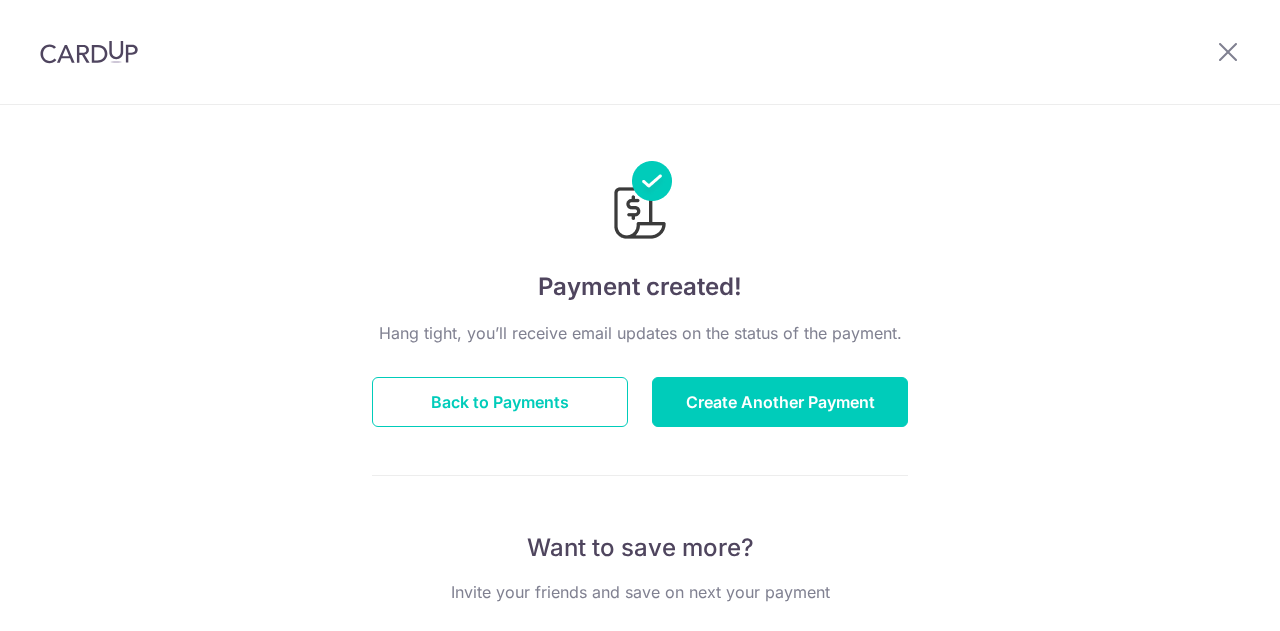 scroll, scrollTop: 0, scrollLeft: 0, axis: both 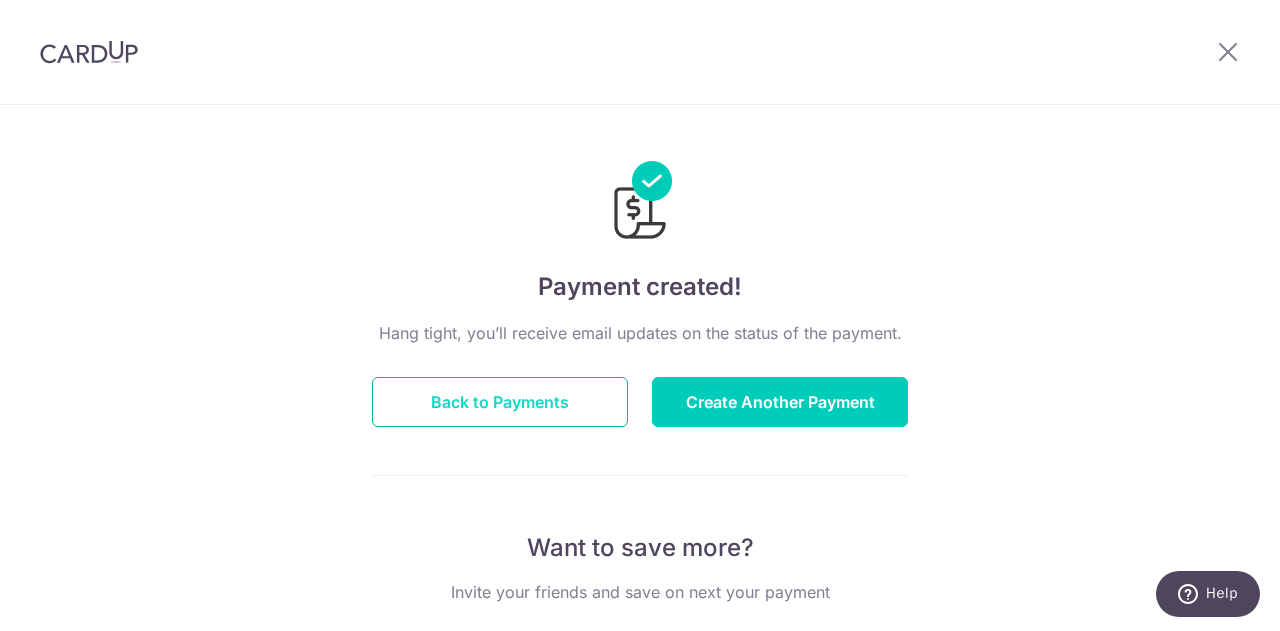 click on "Back to Payments" at bounding box center (500, 402) 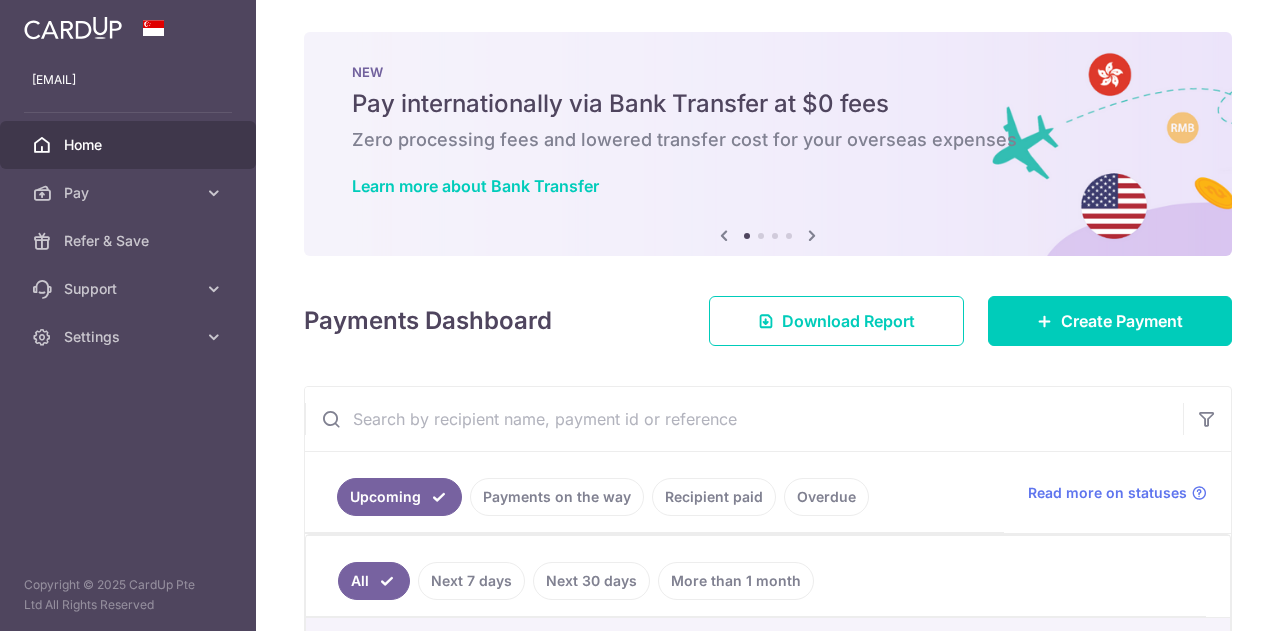 scroll, scrollTop: 0, scrollLeft: 0, axis: both 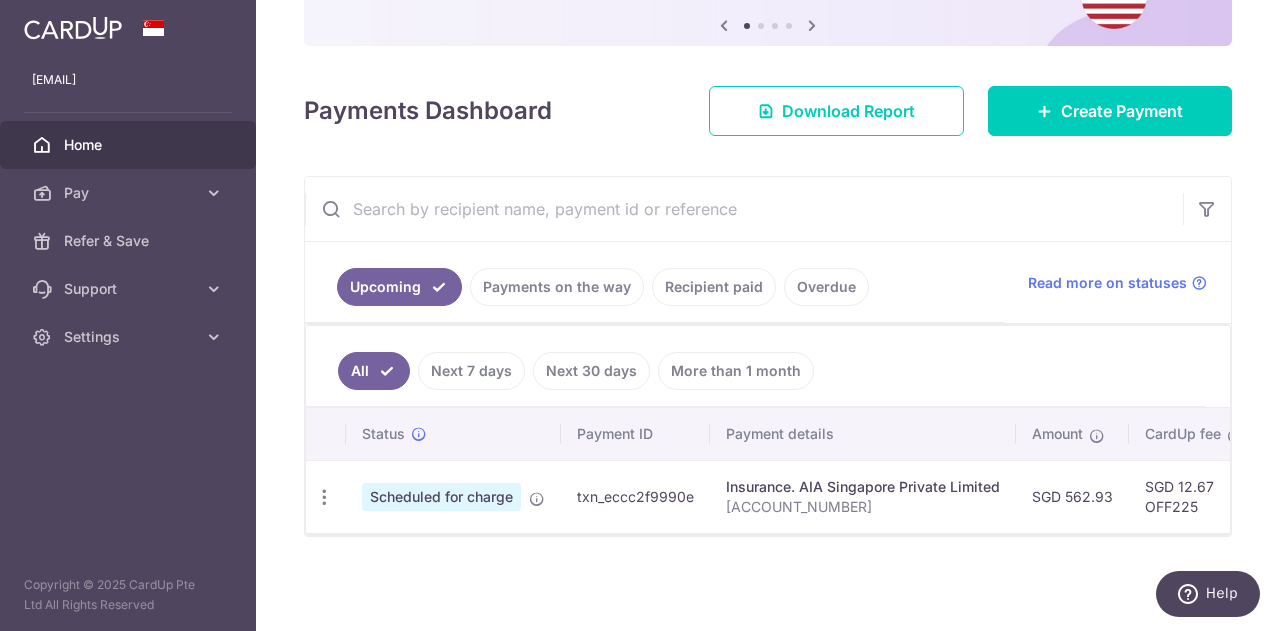 drag, startPoint x: 767, startPoint y: 534, endPoint x: 704, endPoint y: 517, distance: 65.25335 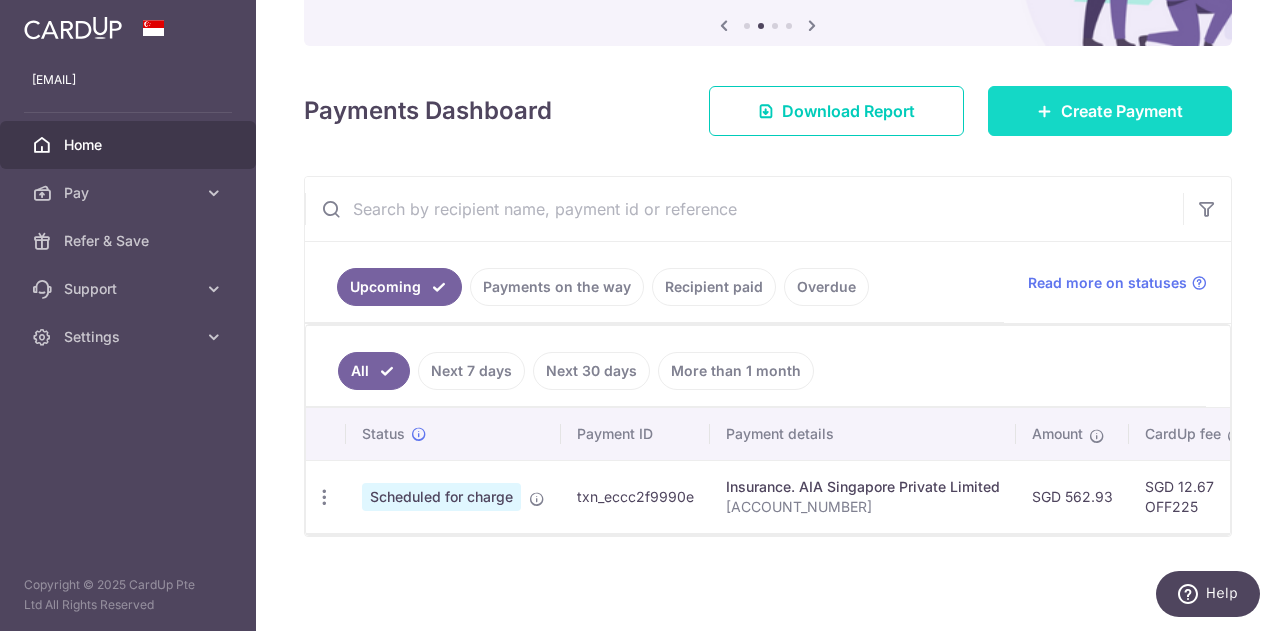 click on "×
Pause Schedule
Pause all future payments in this series
Pause just this one payment
By clicking below, you confirm you are pausing this payment to   on  . Payments can be unpaused at anytime prior to payment taken date.
Confirm
Cancel Schedule
Cancel all future payments in this series
Cancel just this one payment
Confirm
Approve Payment
Recipient Bank Details" at bounding box center [768, 315] 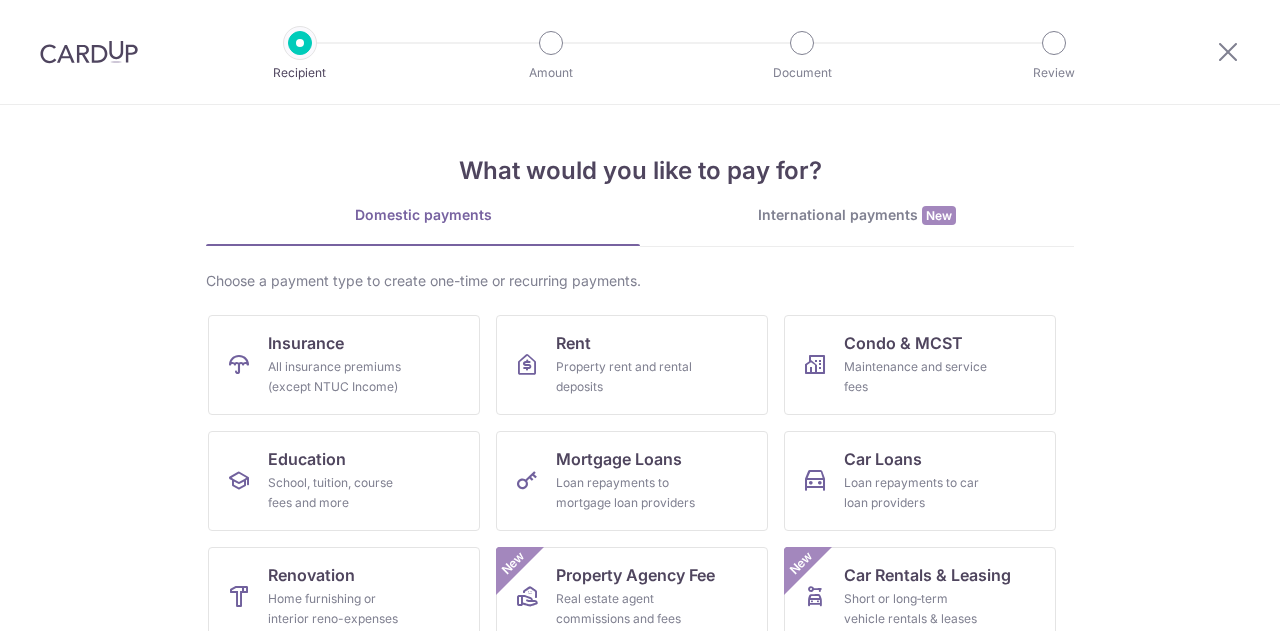 scroll, scrollTop: 0, scrollLeft: 0, axis: both 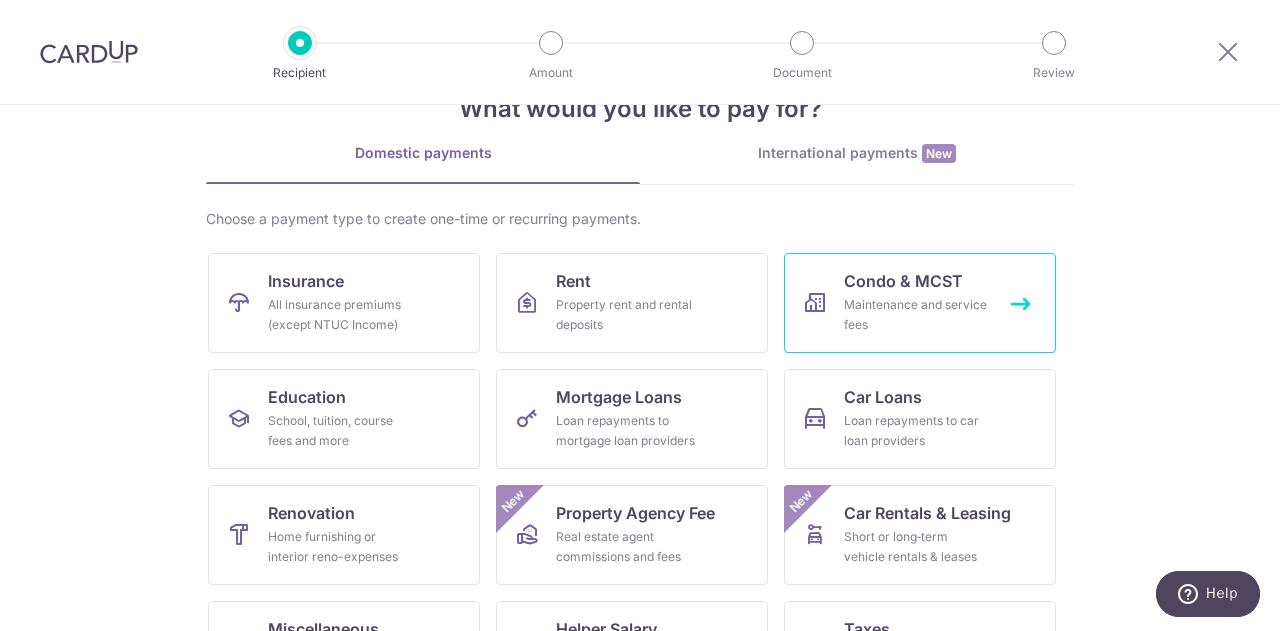 click at bounding box center [815, 303] 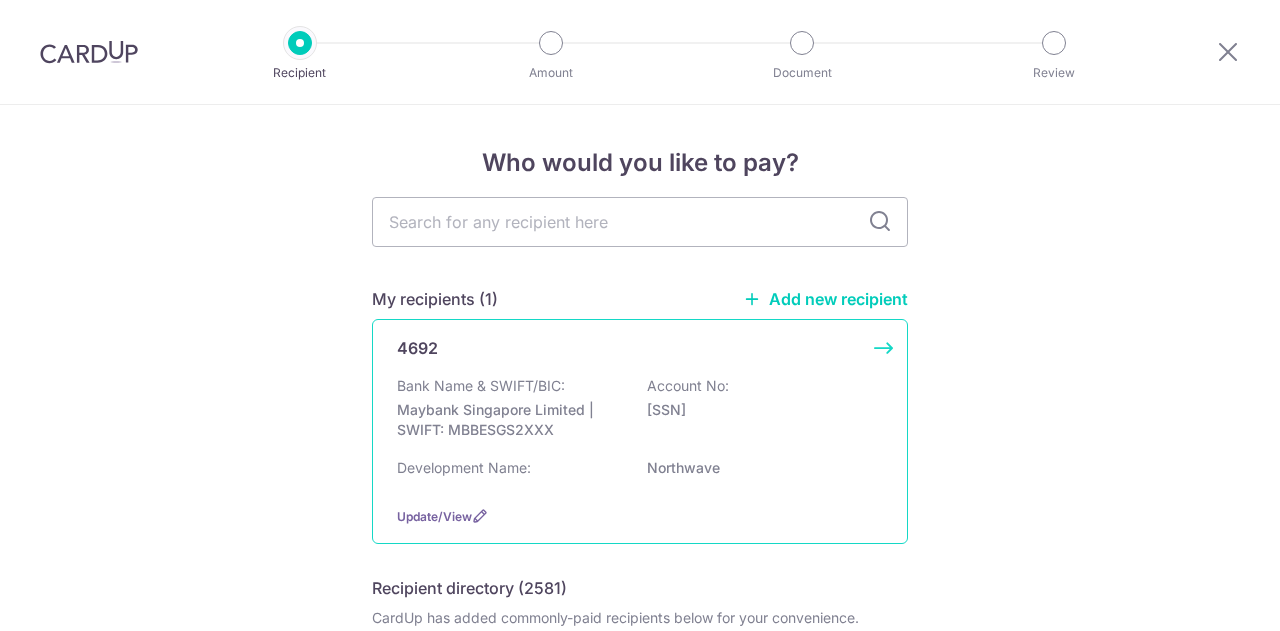 scroll, scrollTop: 0, scrollLeft: 0, axis: both 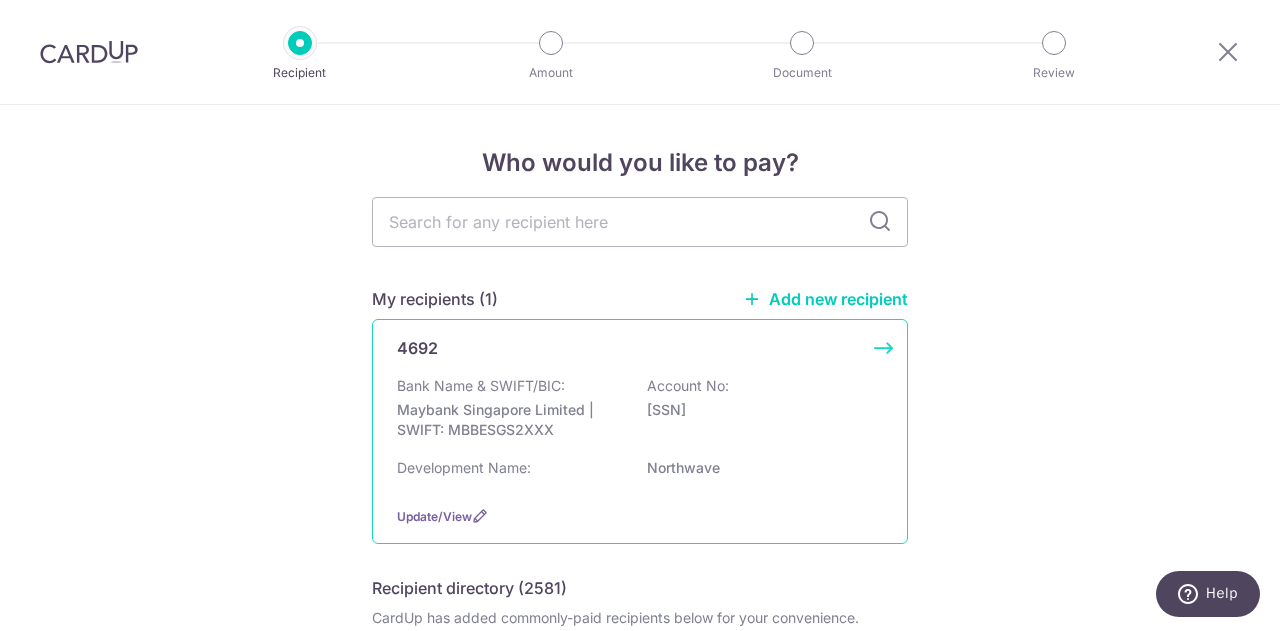 click on "Account No:" at bounding box center (688, 386) 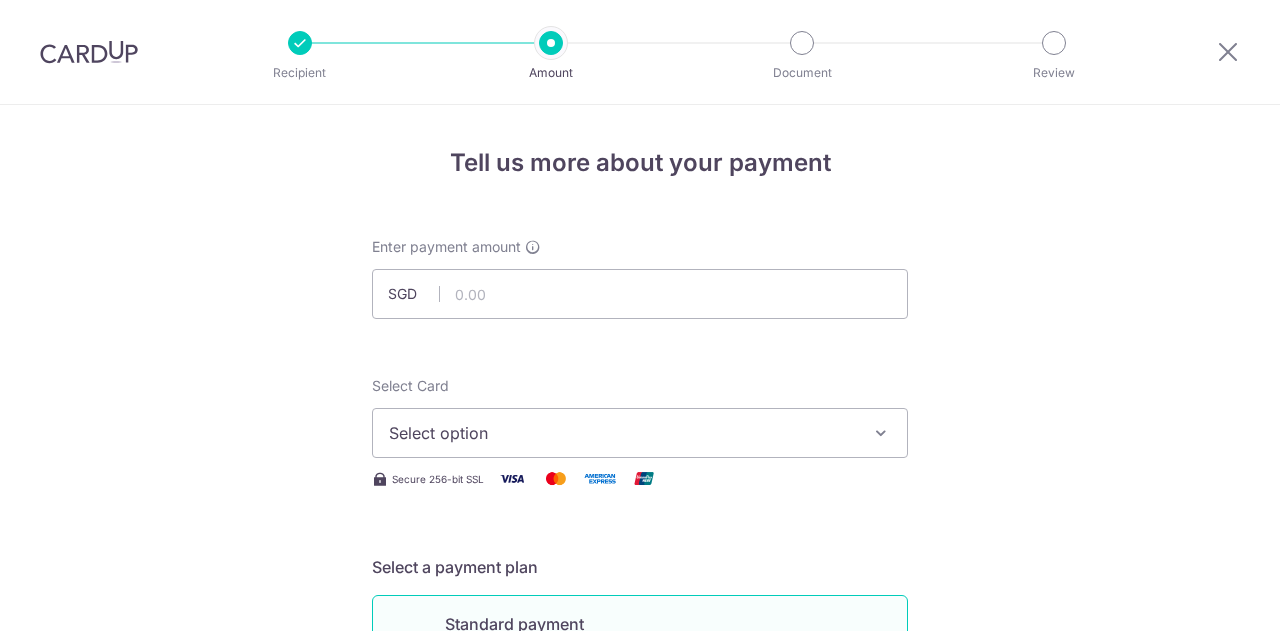 scroll, scrollTop: 0, scrollLeft: 0, axis: both 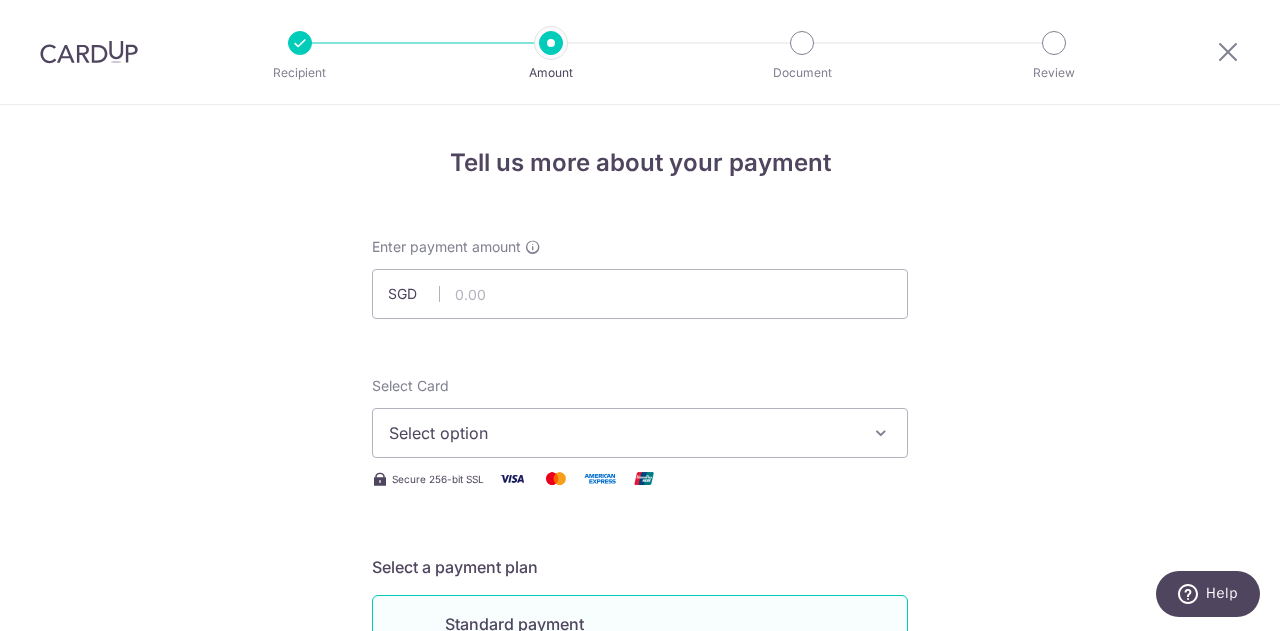 click at bounding box center (89, 52) 